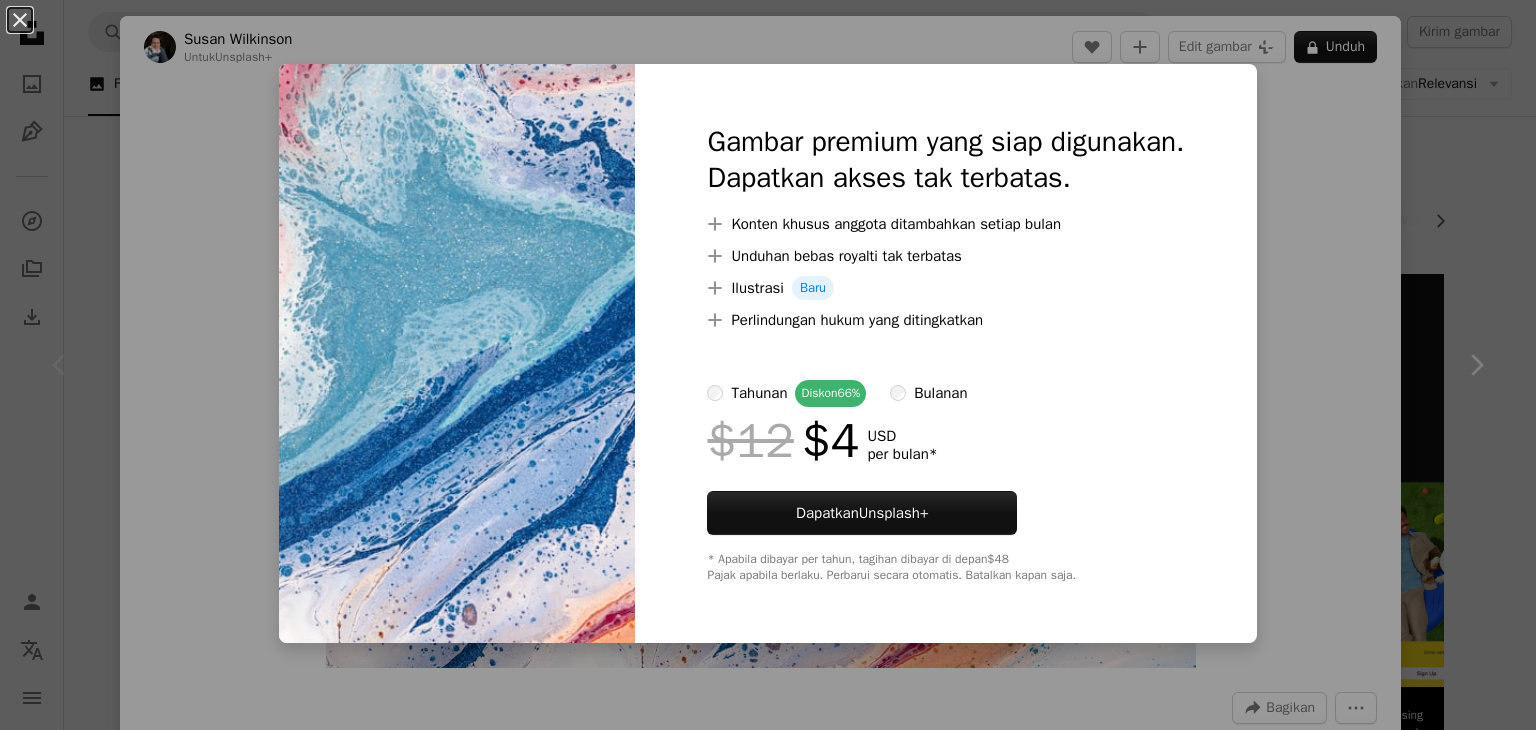 click at bounding box center [457, 353] 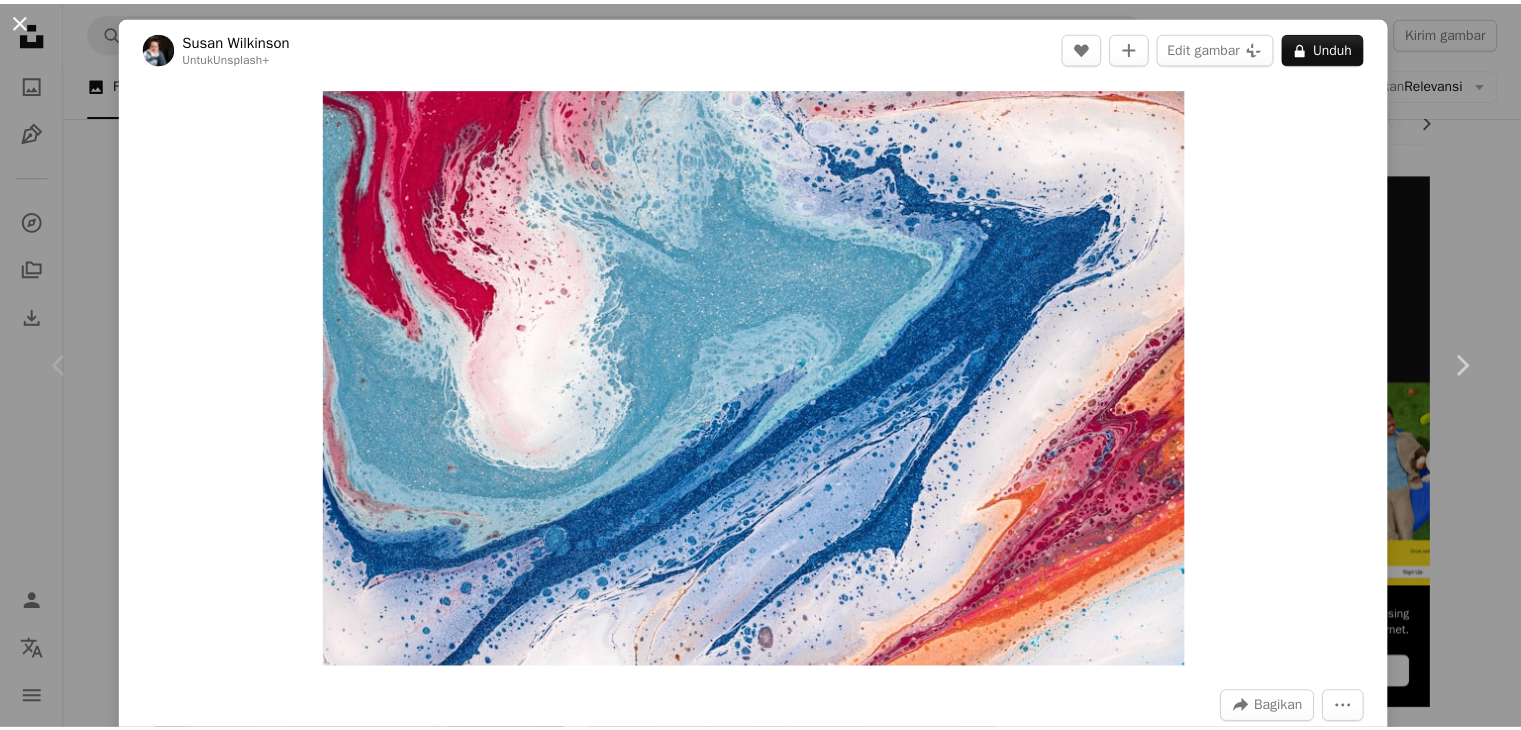 scroll, scrollTop: 100, scrollLeft: 0, axis: vertical 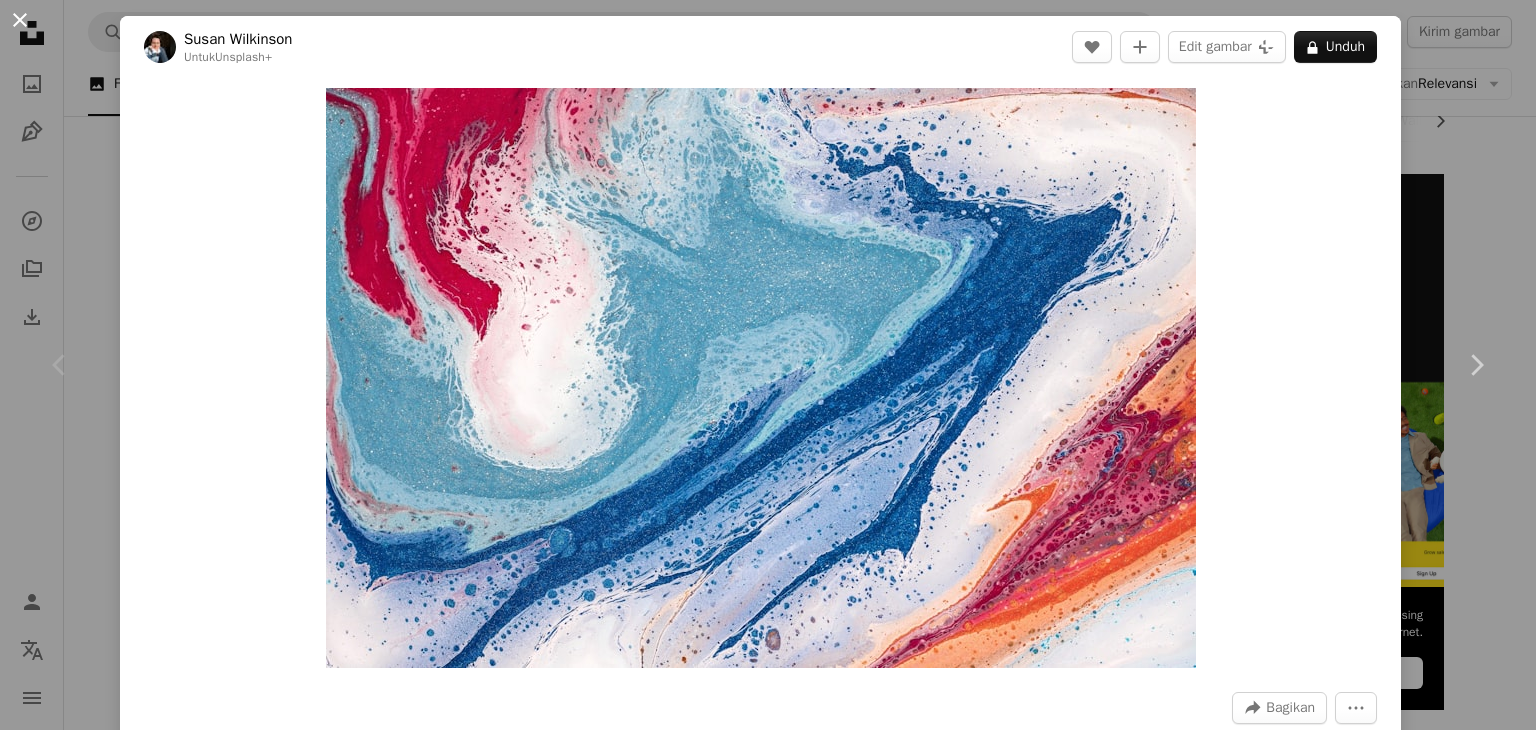 click on "An X shape" at bounding box center [20, 20] 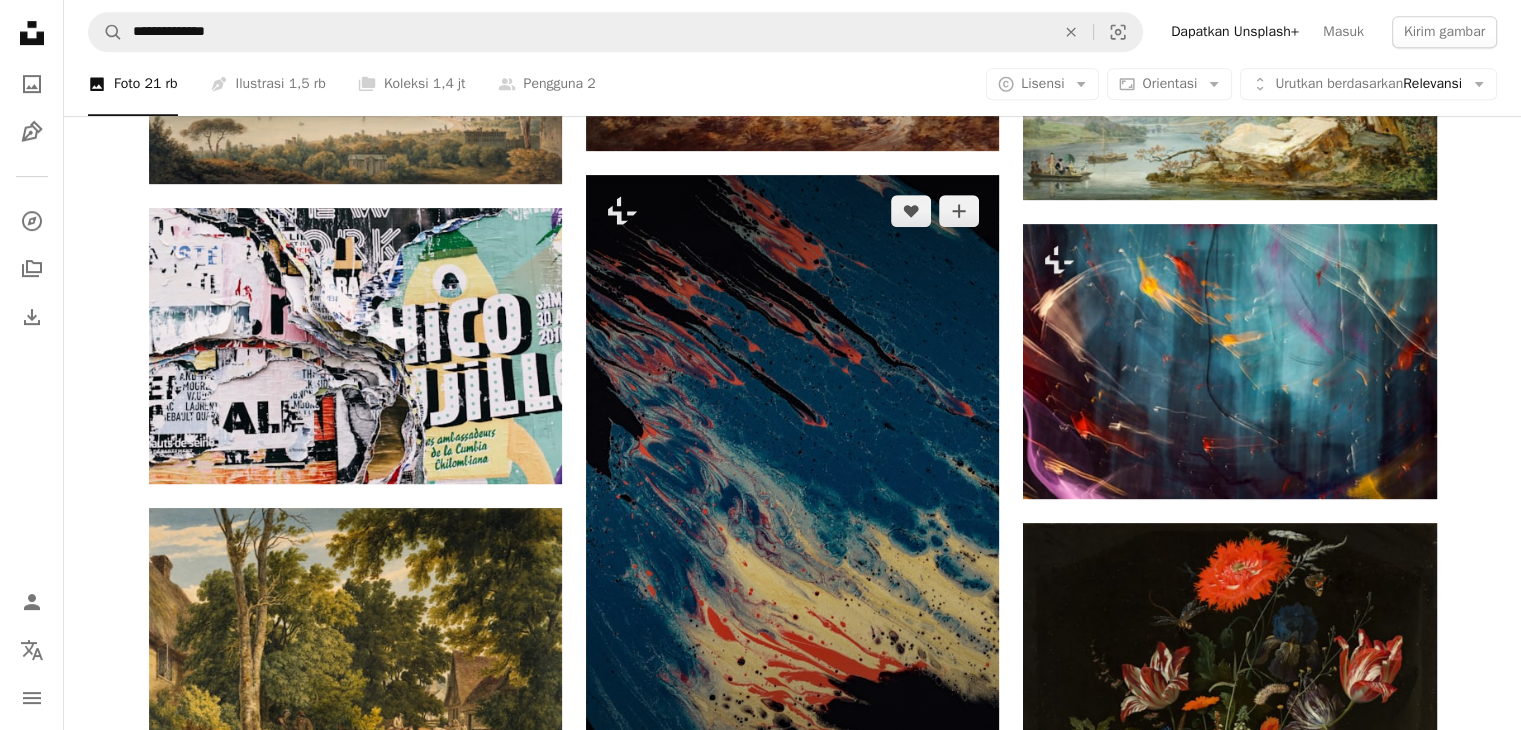 scroll, scrollTop: 800, scrollLeft: 0, axis: vertical 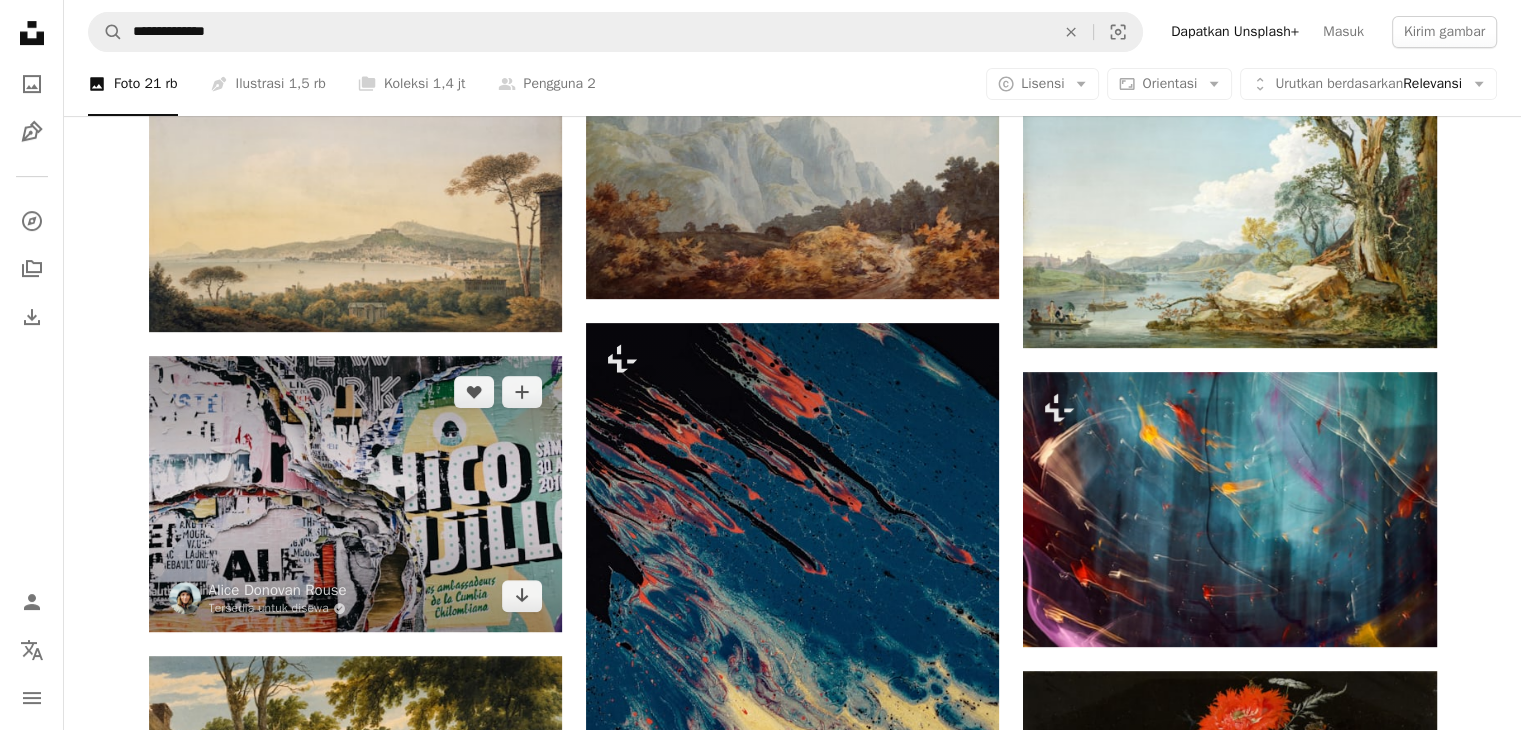 click at bounding box center [355, 494] 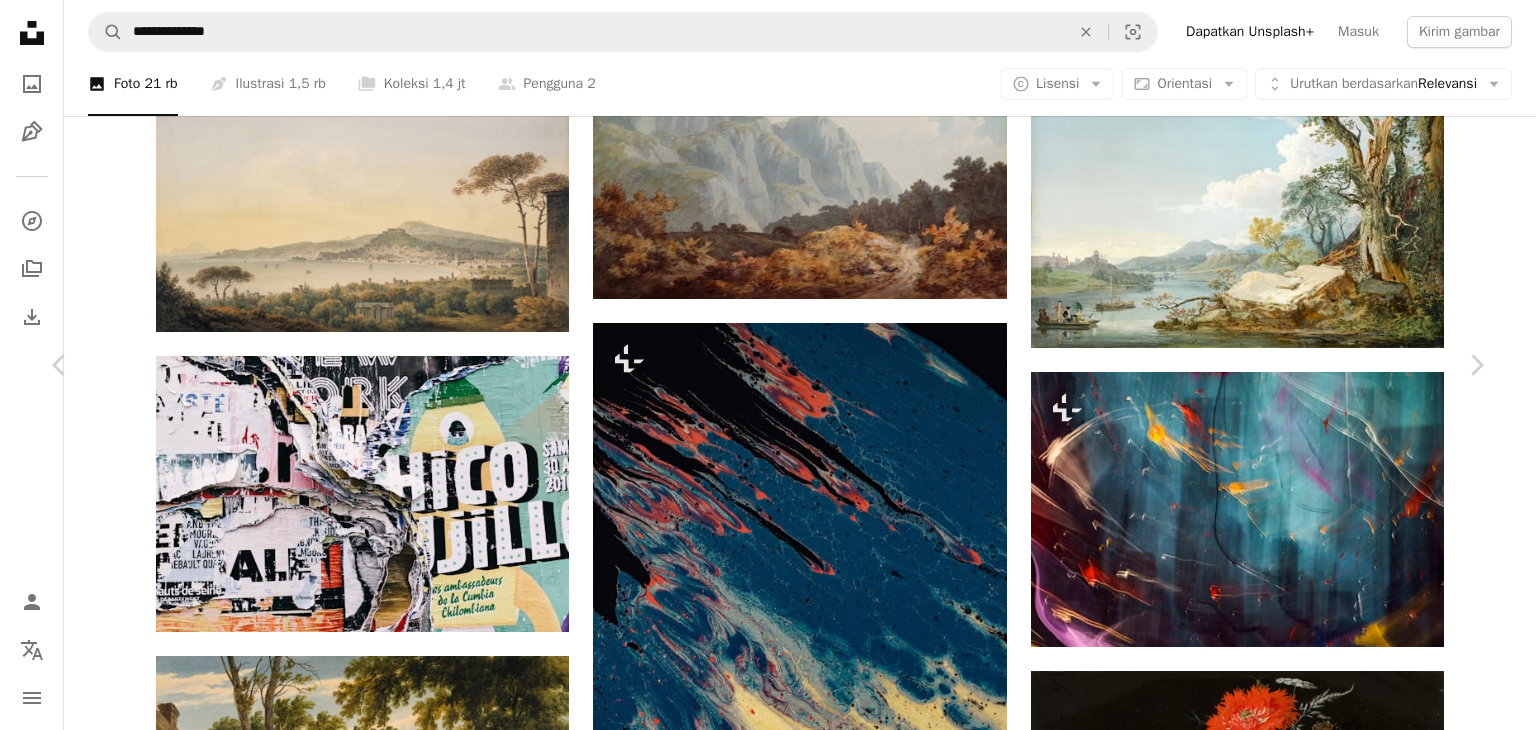 click on "Unduh gratis" at bounding box center (1291, 3635) 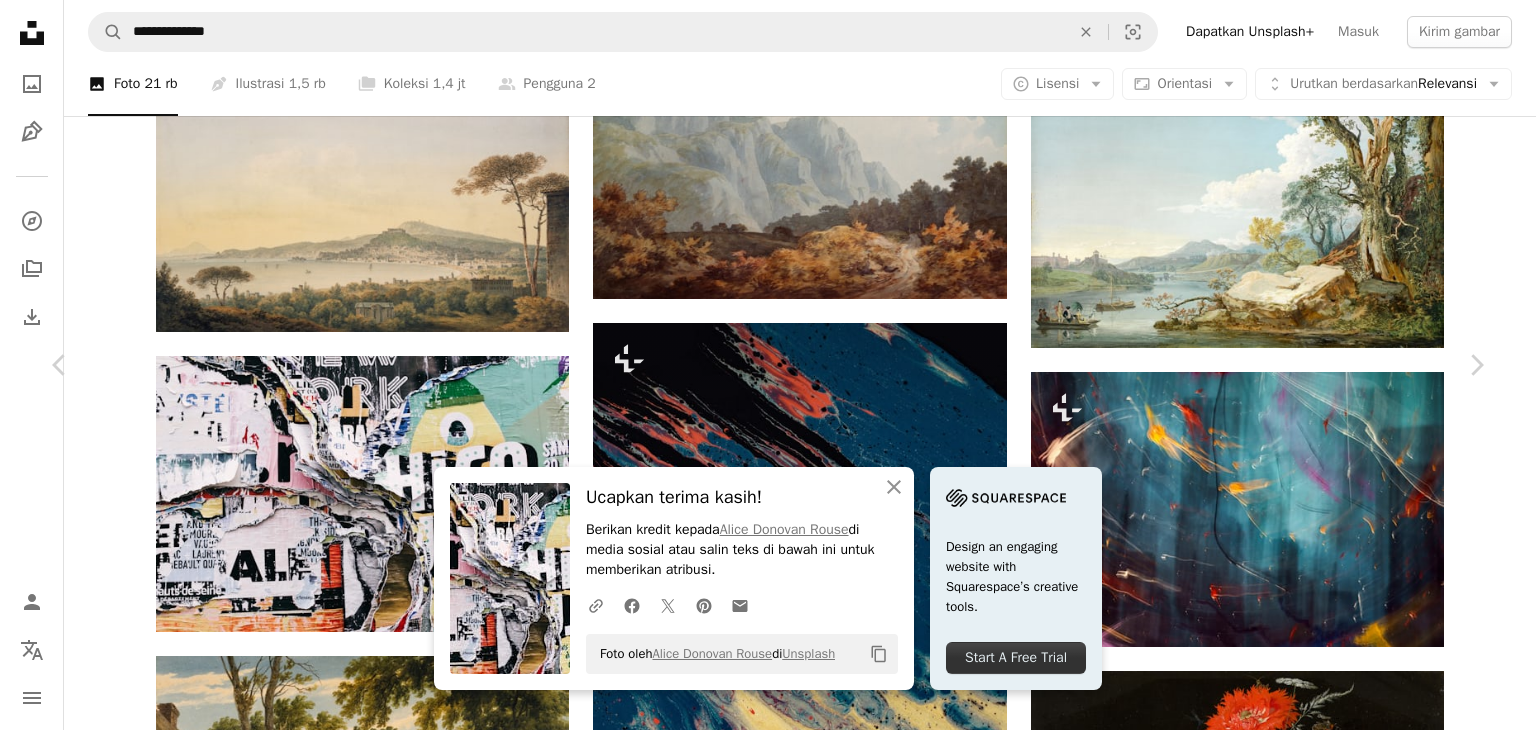 click on "An X shape" at bounding box center (20, 20) 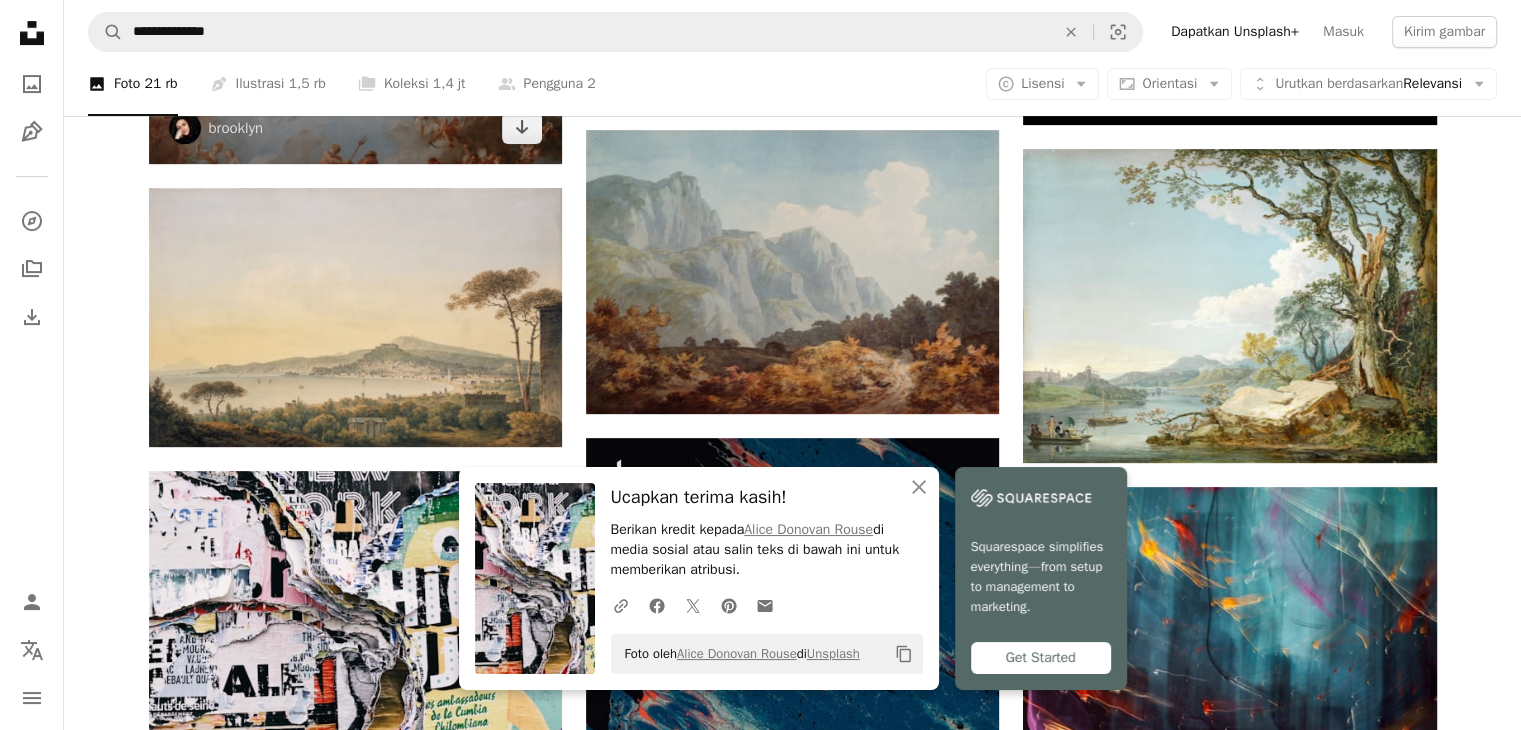 scroll, scrollTop: 400, scrollLeft: 0, axis: vertical 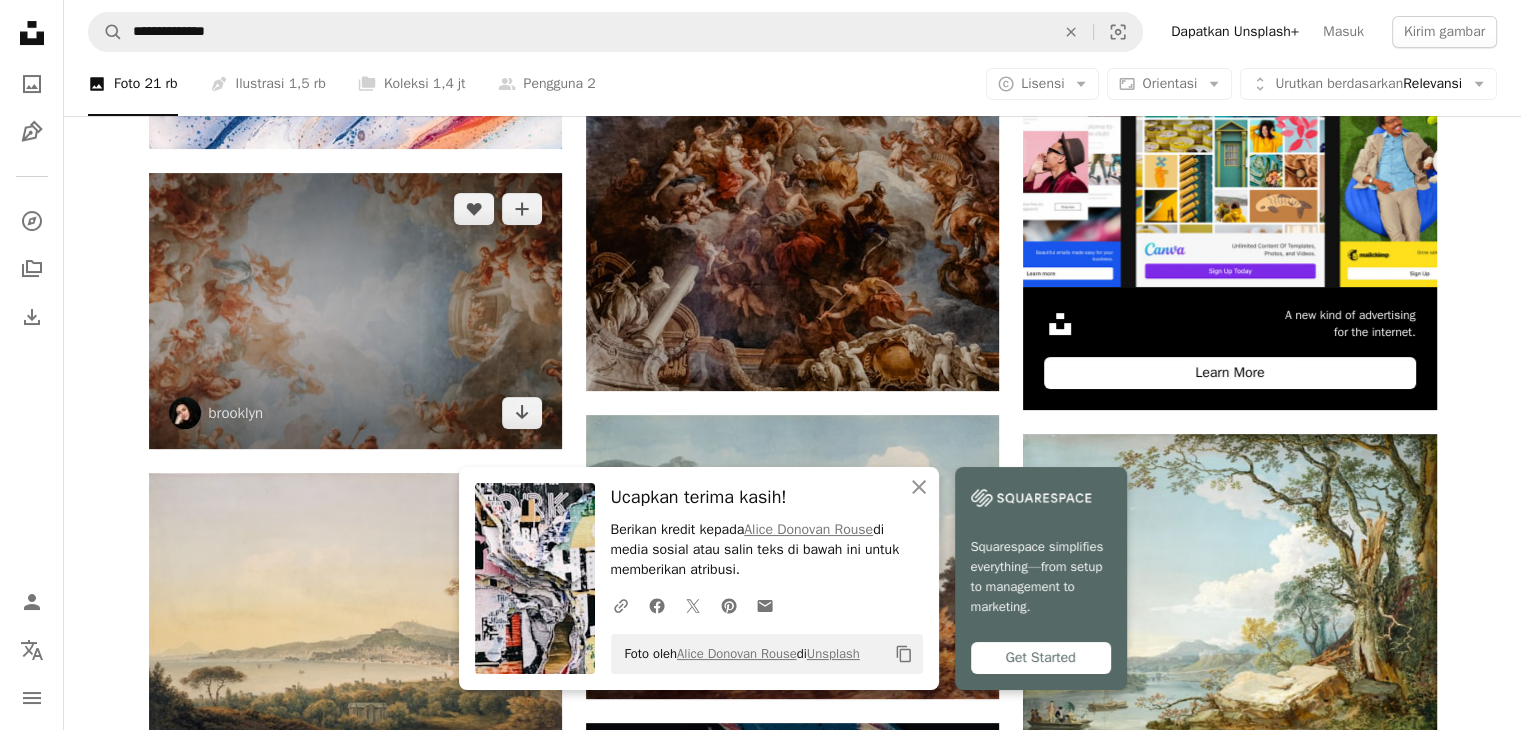 click at bounding box center [355, 310] 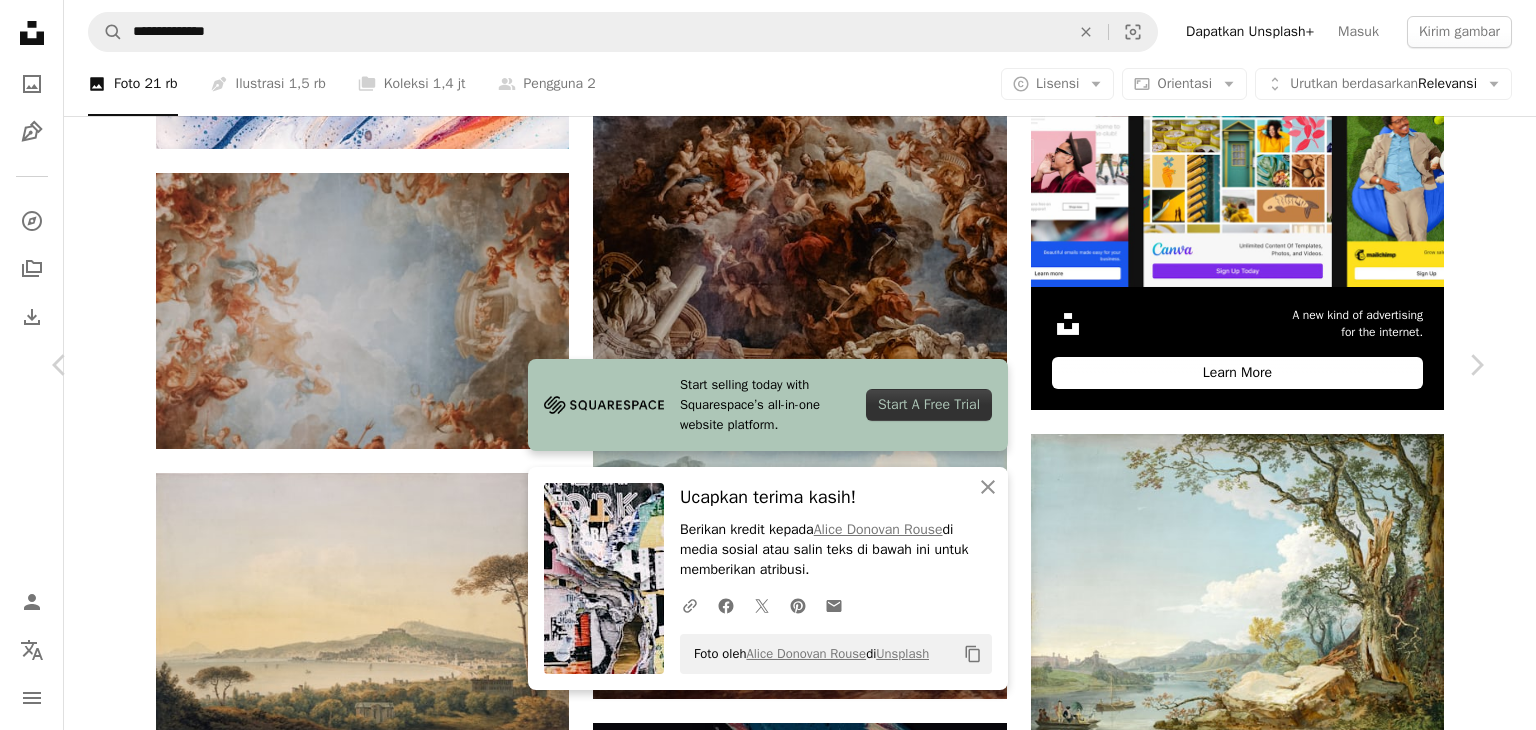 click on "Unduh gratis" at bounding box center [1291, 4035] 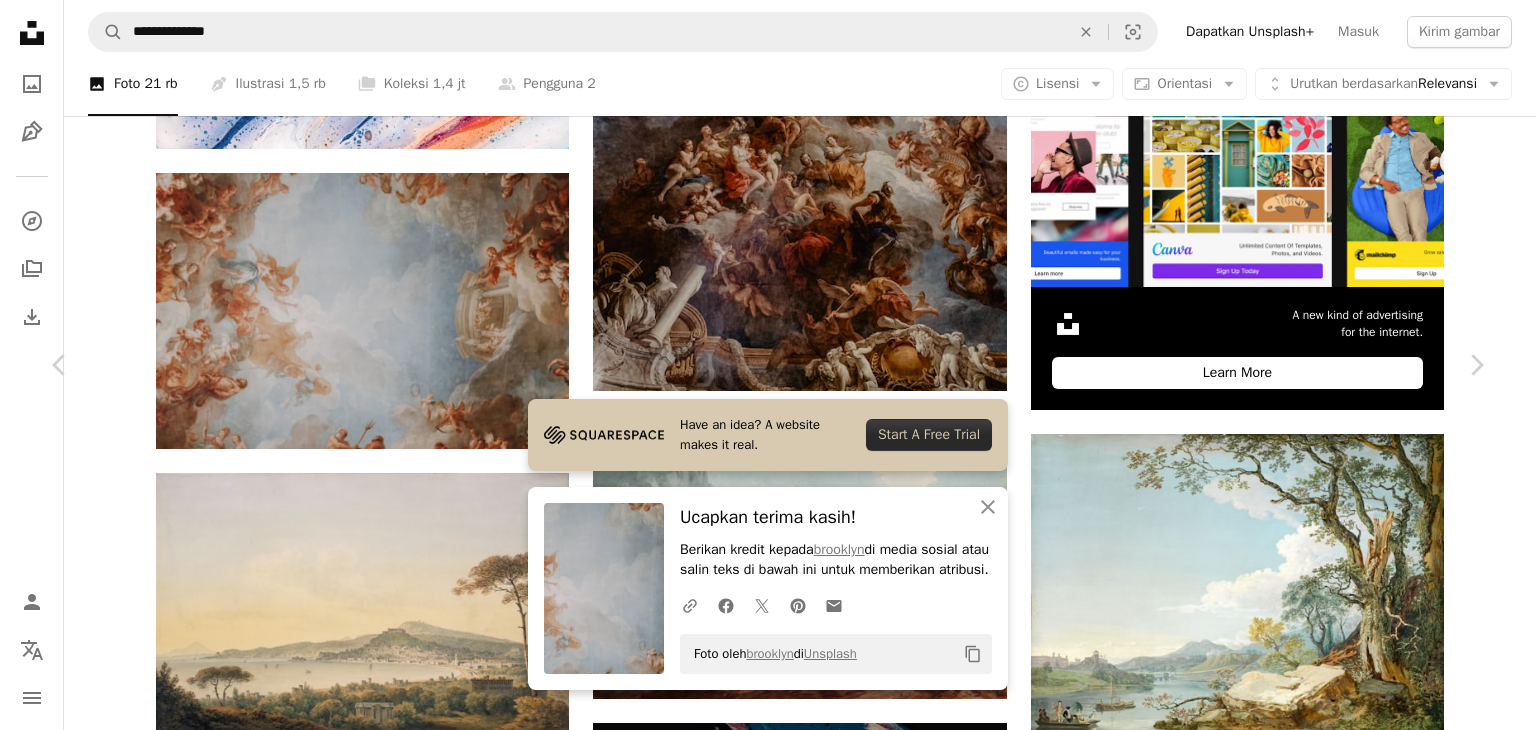 click on "An X shape" at bounding box center (20, 20) 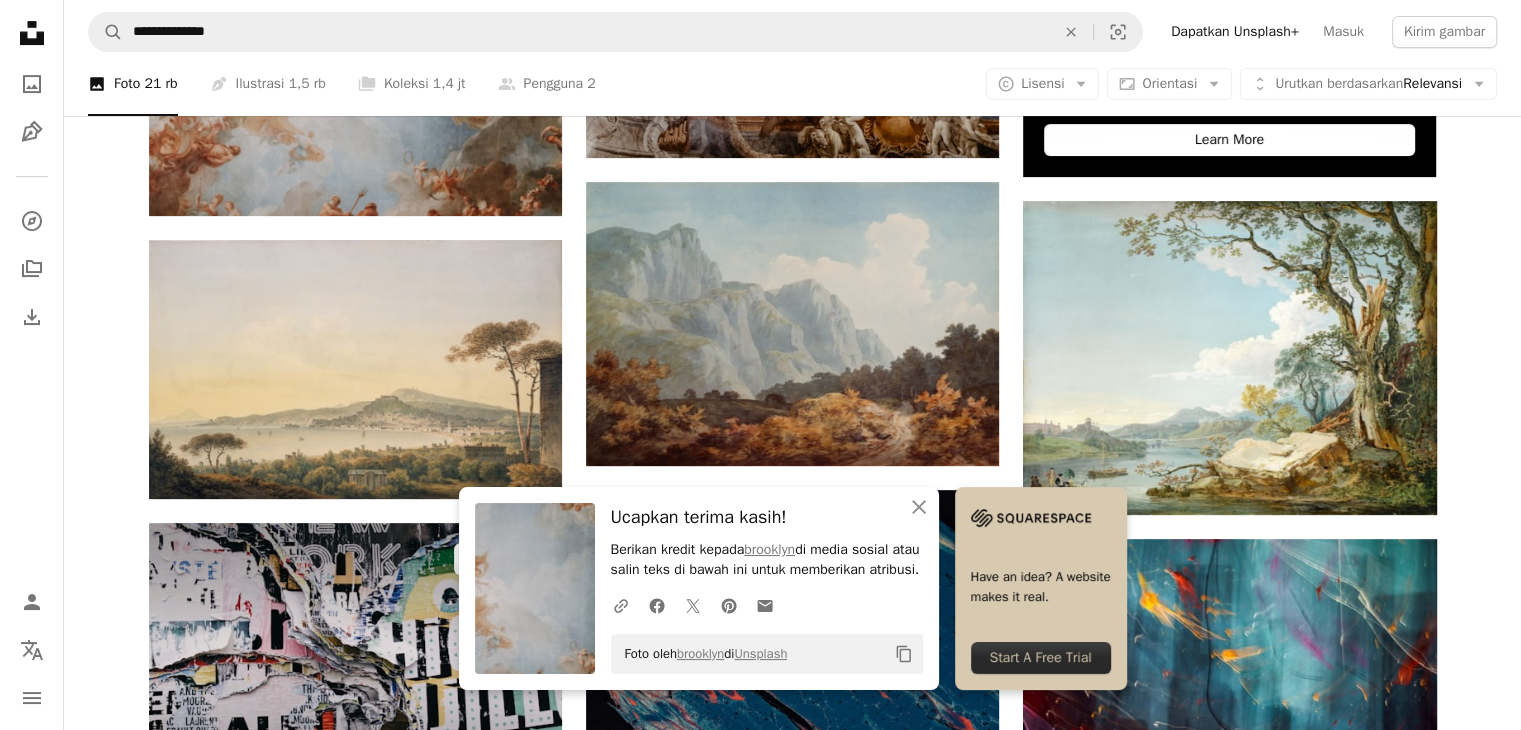 scroll, scrollTop: 800, scrollLeft: 0, axis: vertical 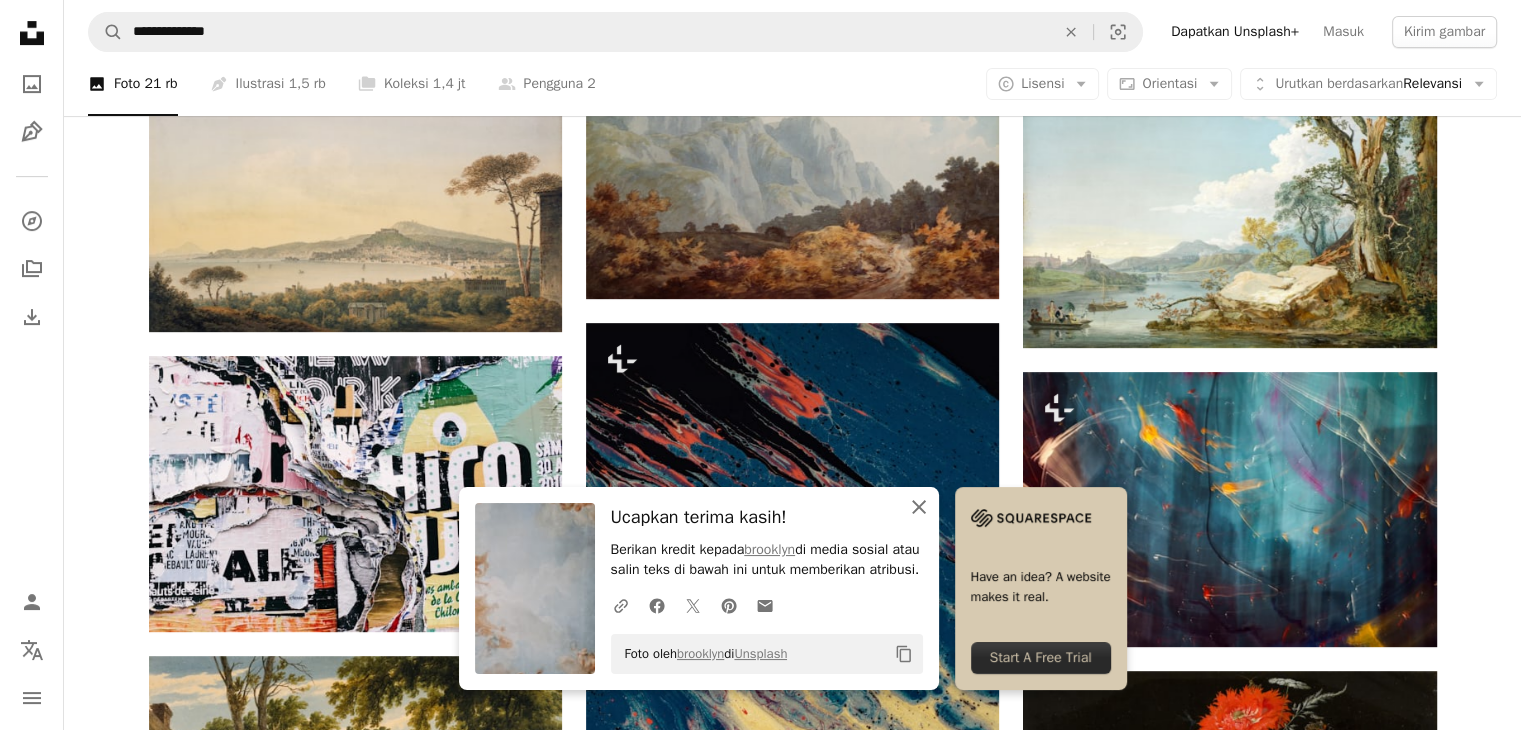 click on "An X shape" 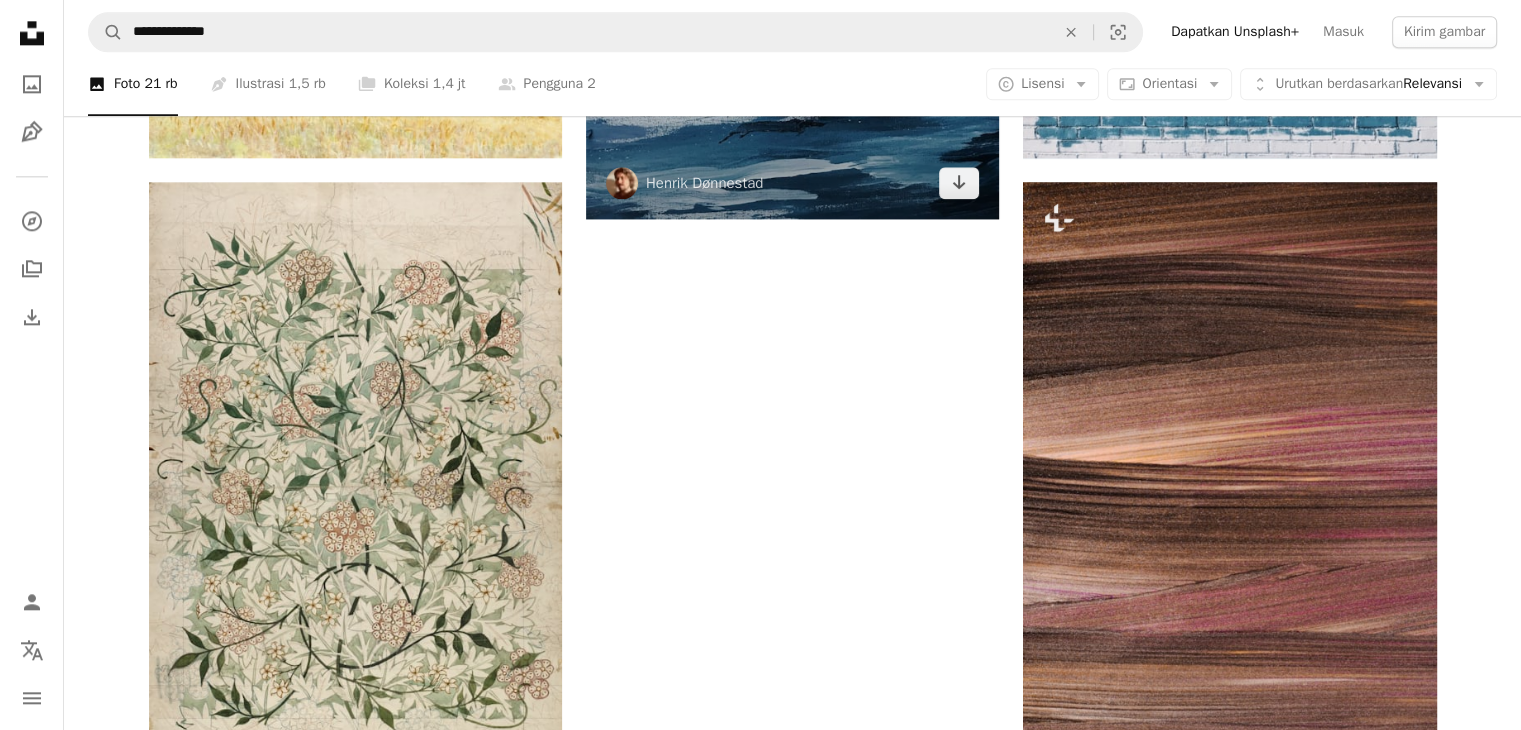 scroll, scrollTop: 2600, scrollLeft: 0, axis: vertical 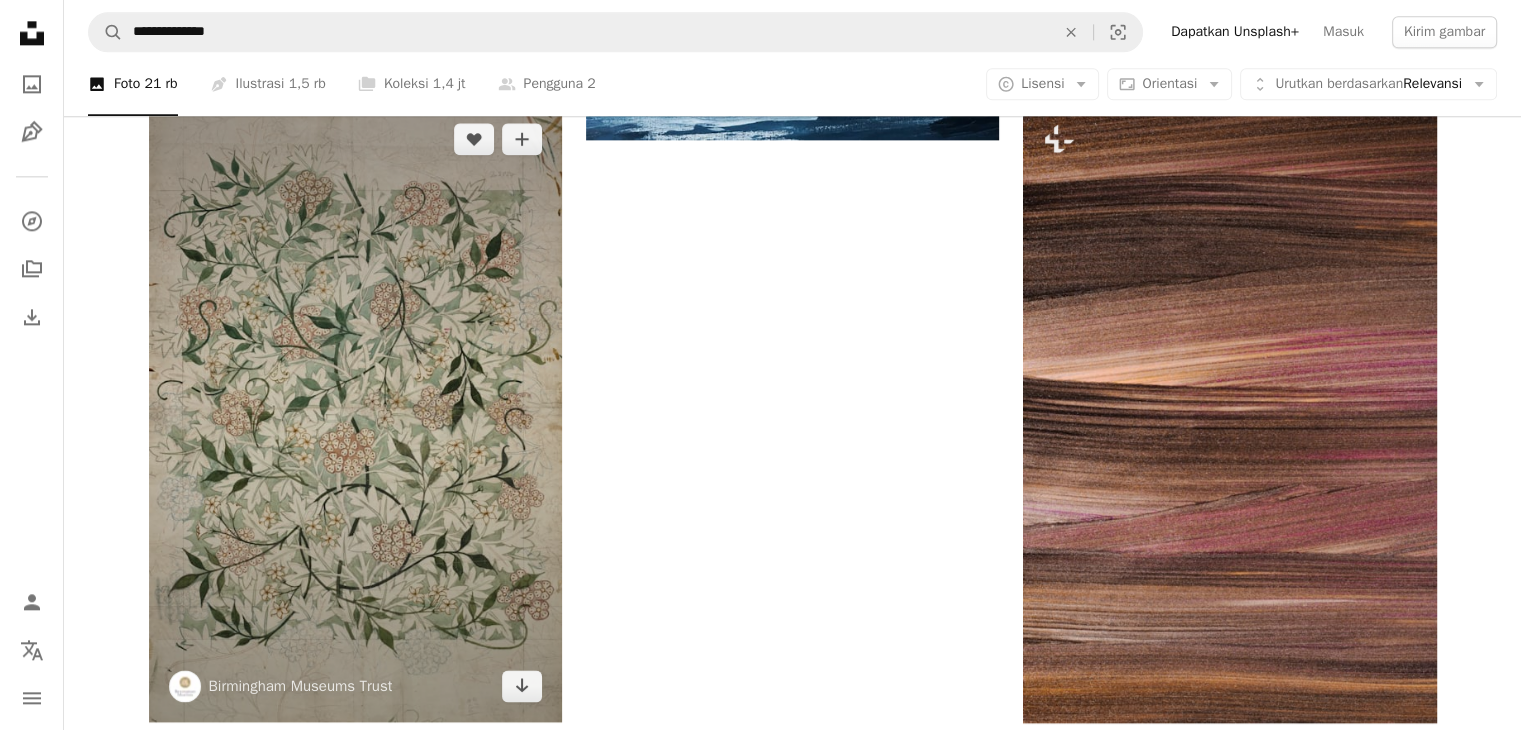 click at bounding box center [355, 412] 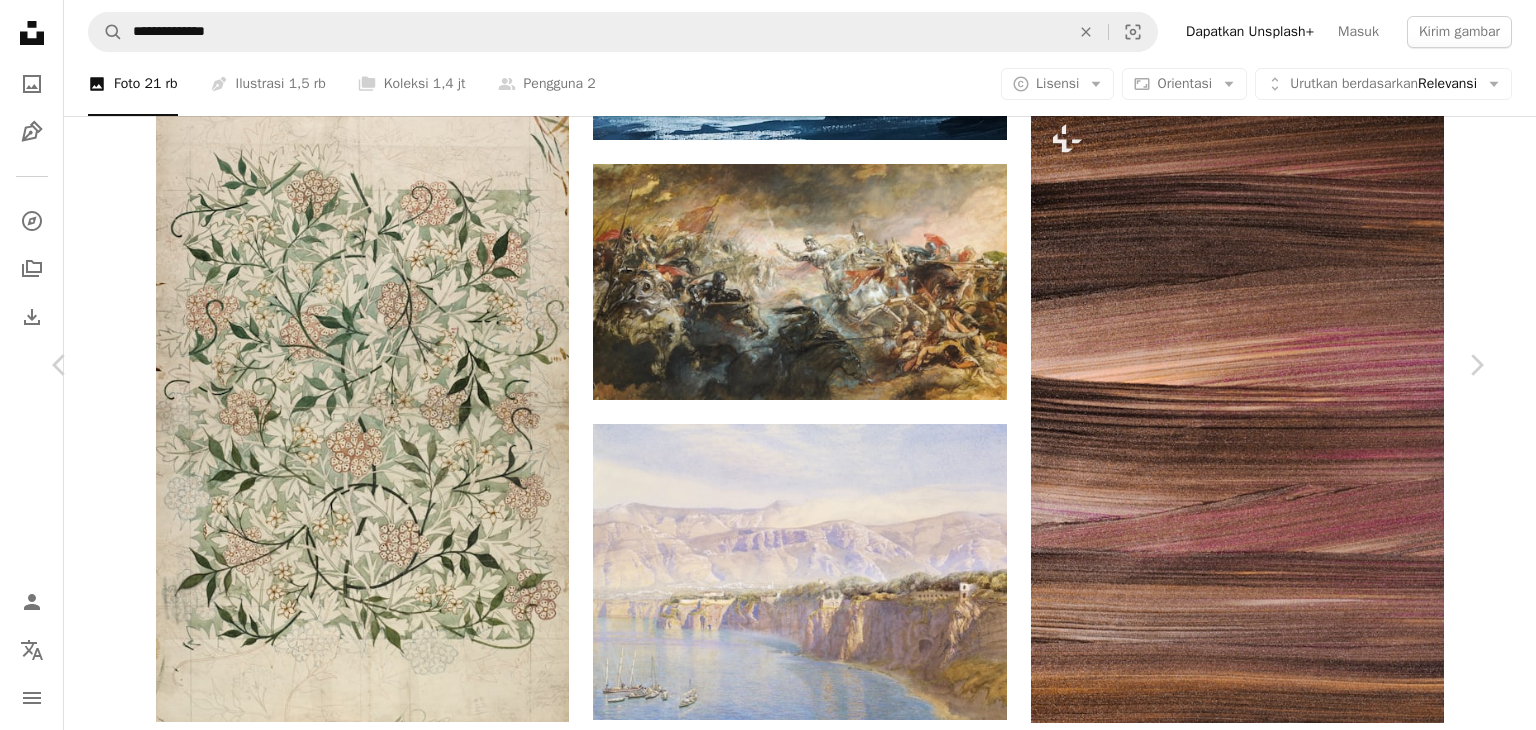 click on "An X shape" at bounding box center (20, 20) 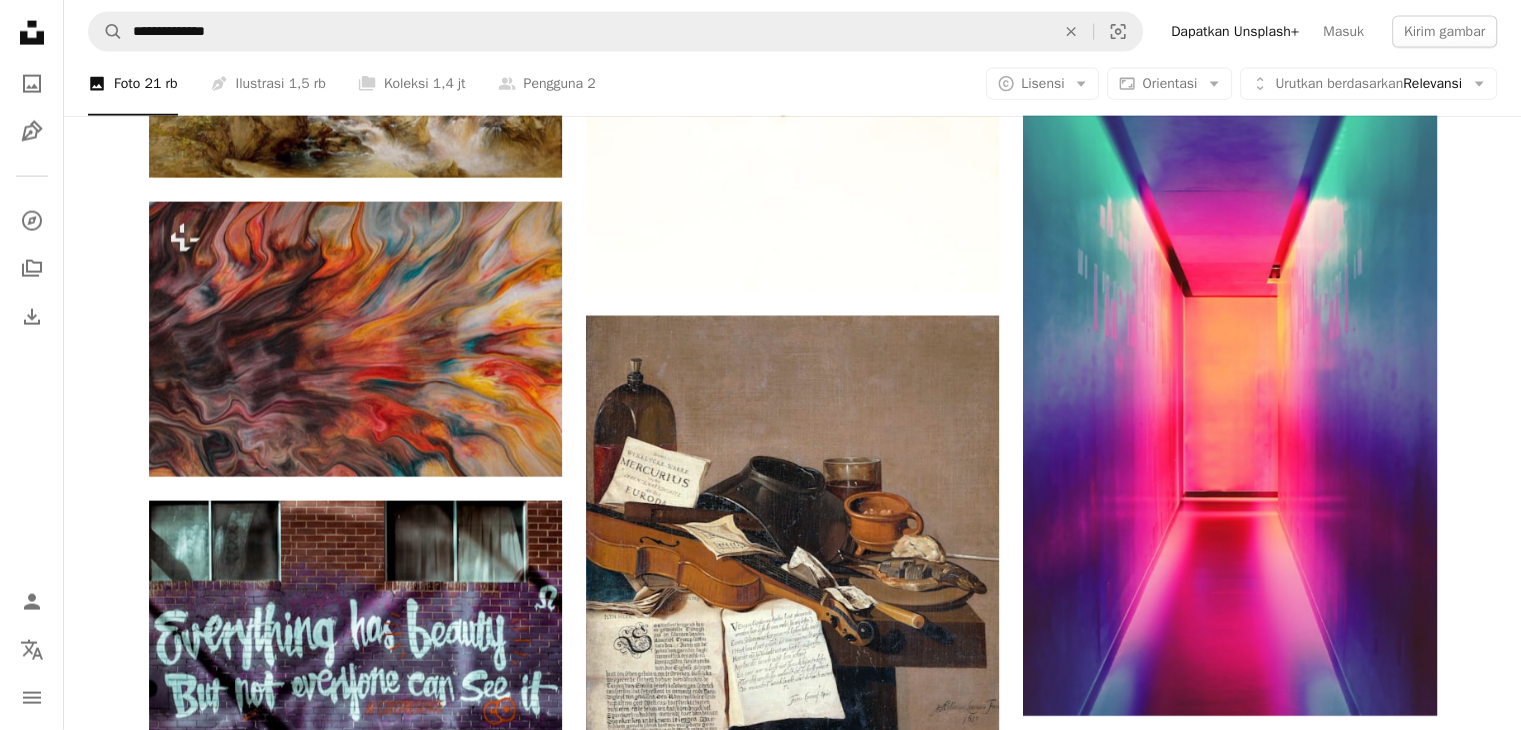 scroll, scrollTop: 4900, scrollLeft: 0, axis: vertical 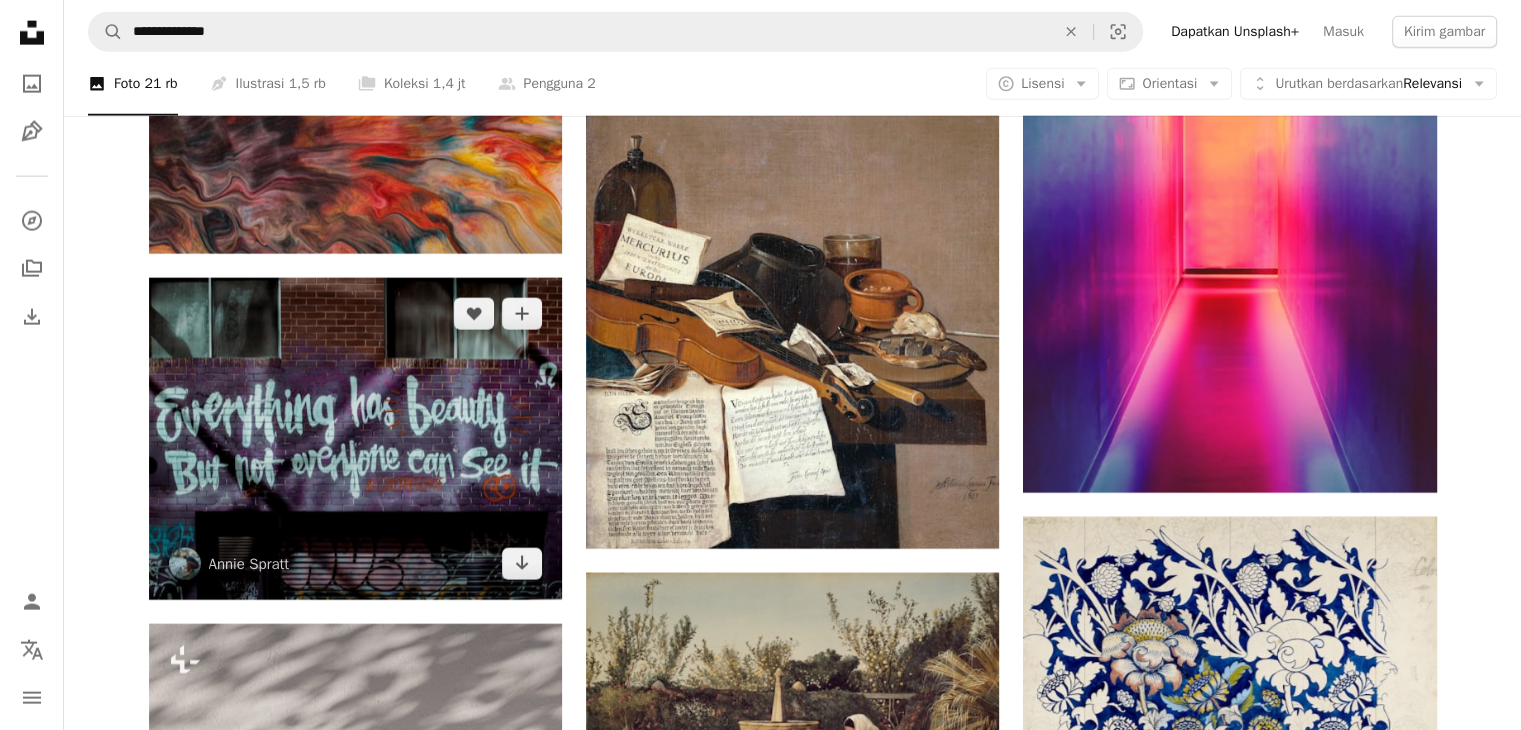 click at bounding box center (355, 439) 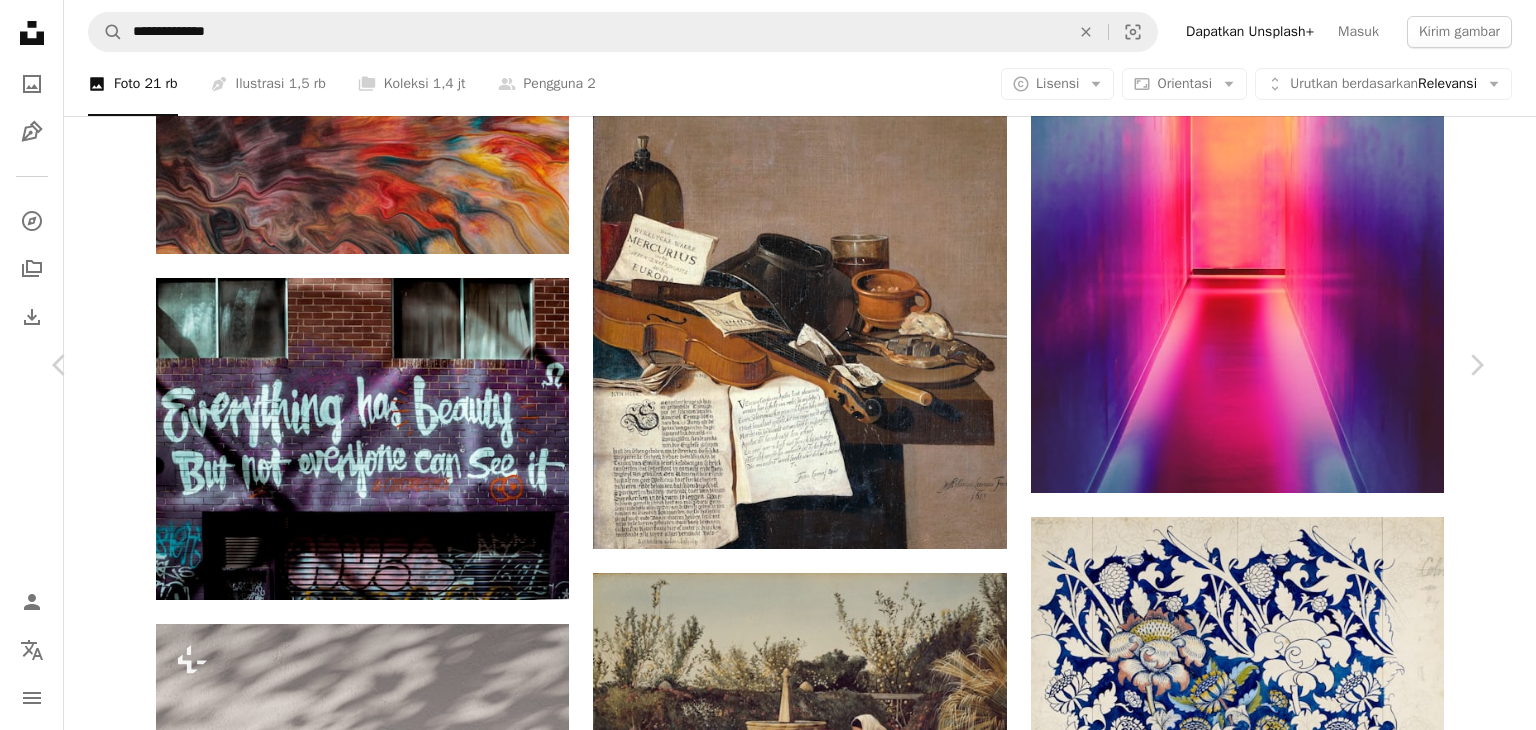 click on "An X shape" at bounding box center (20, 20) 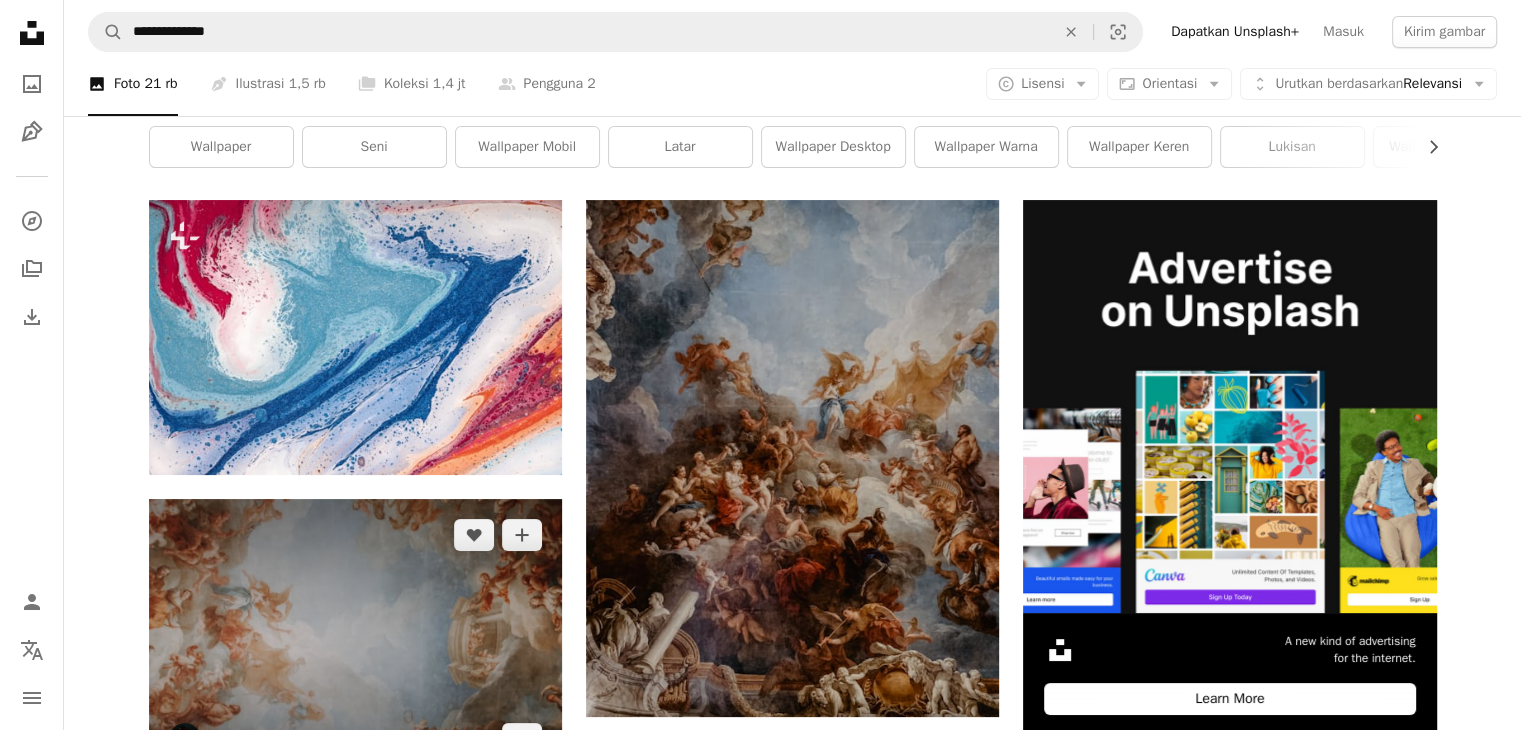scroll, scrollTop: 0, scrollLeft: 0, axis: both 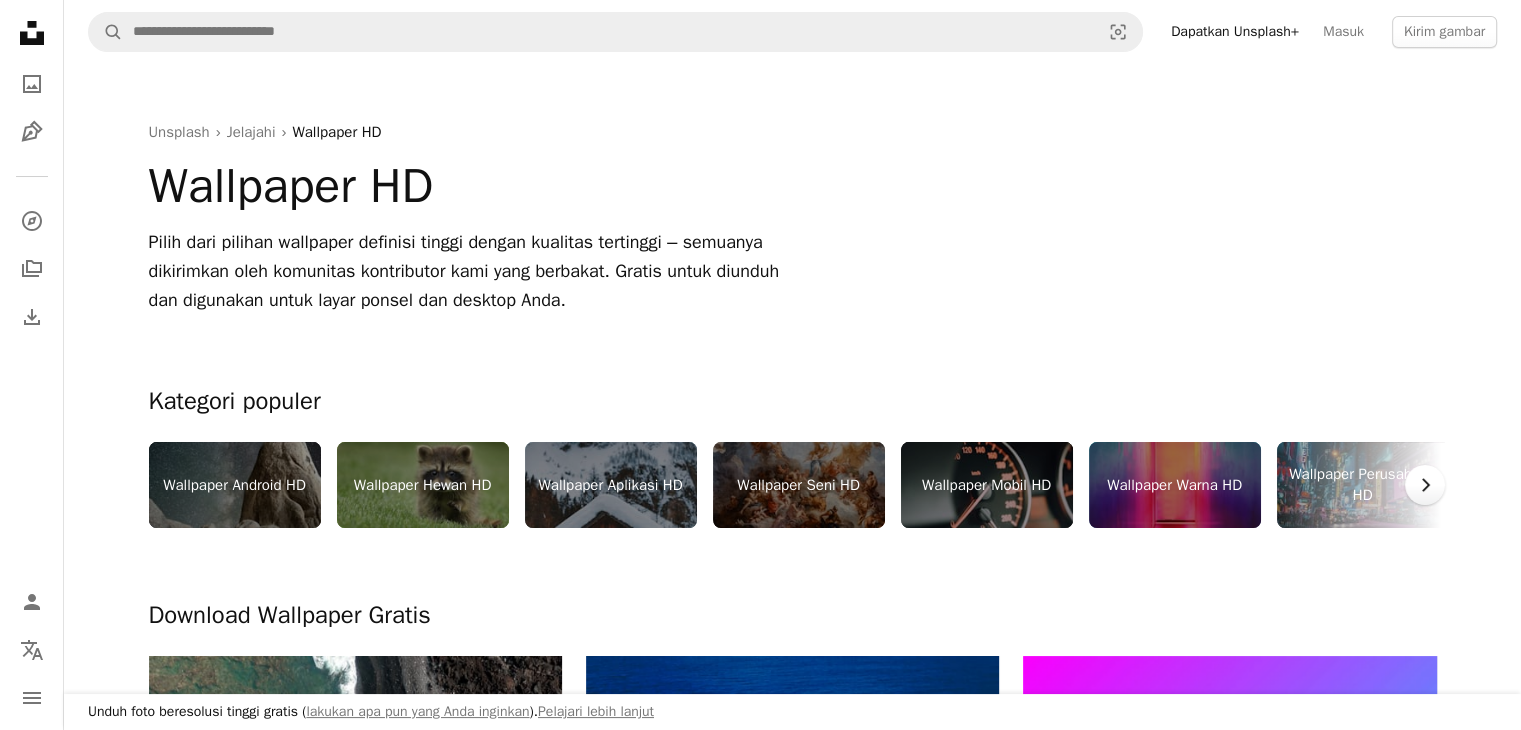 click on "Chevron right" 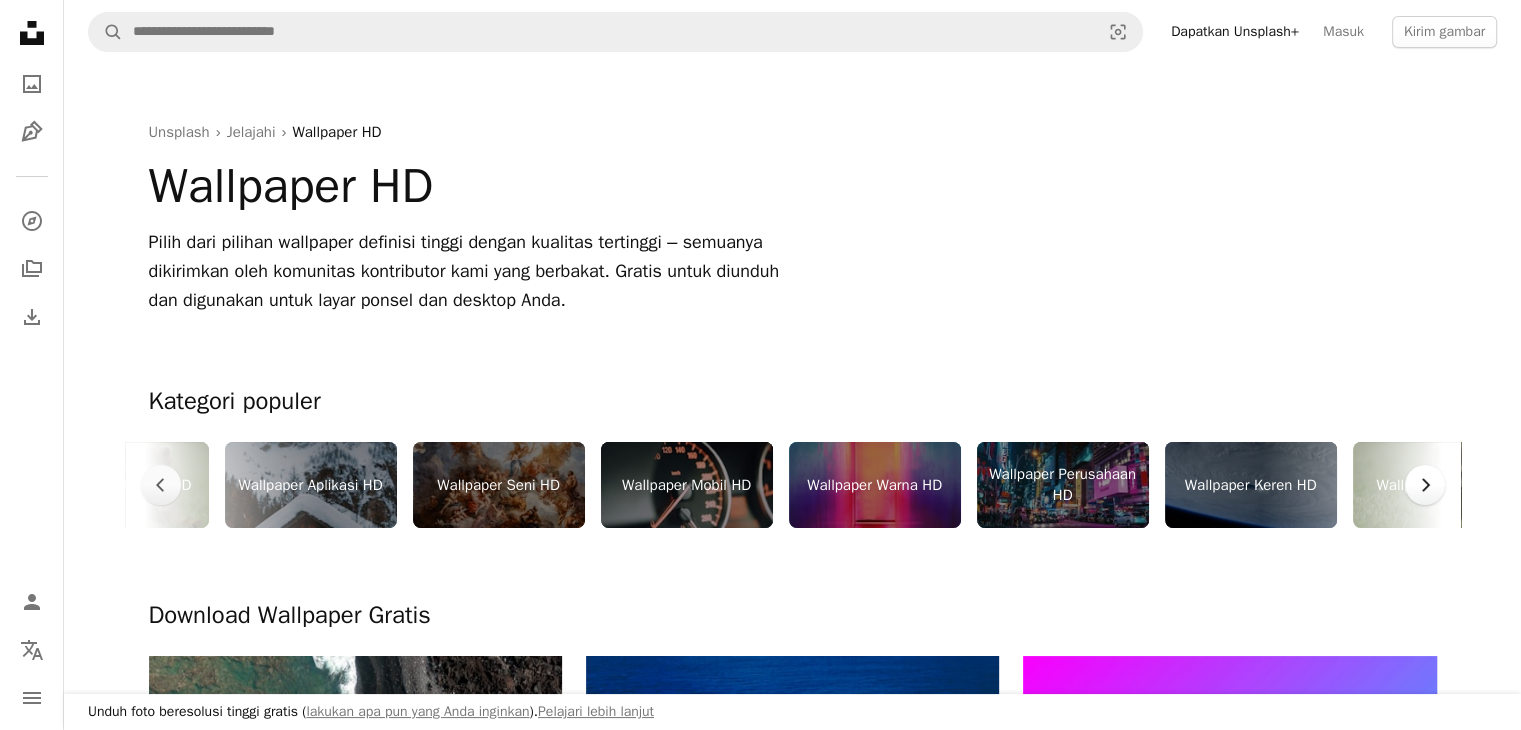click on "Chevron right" 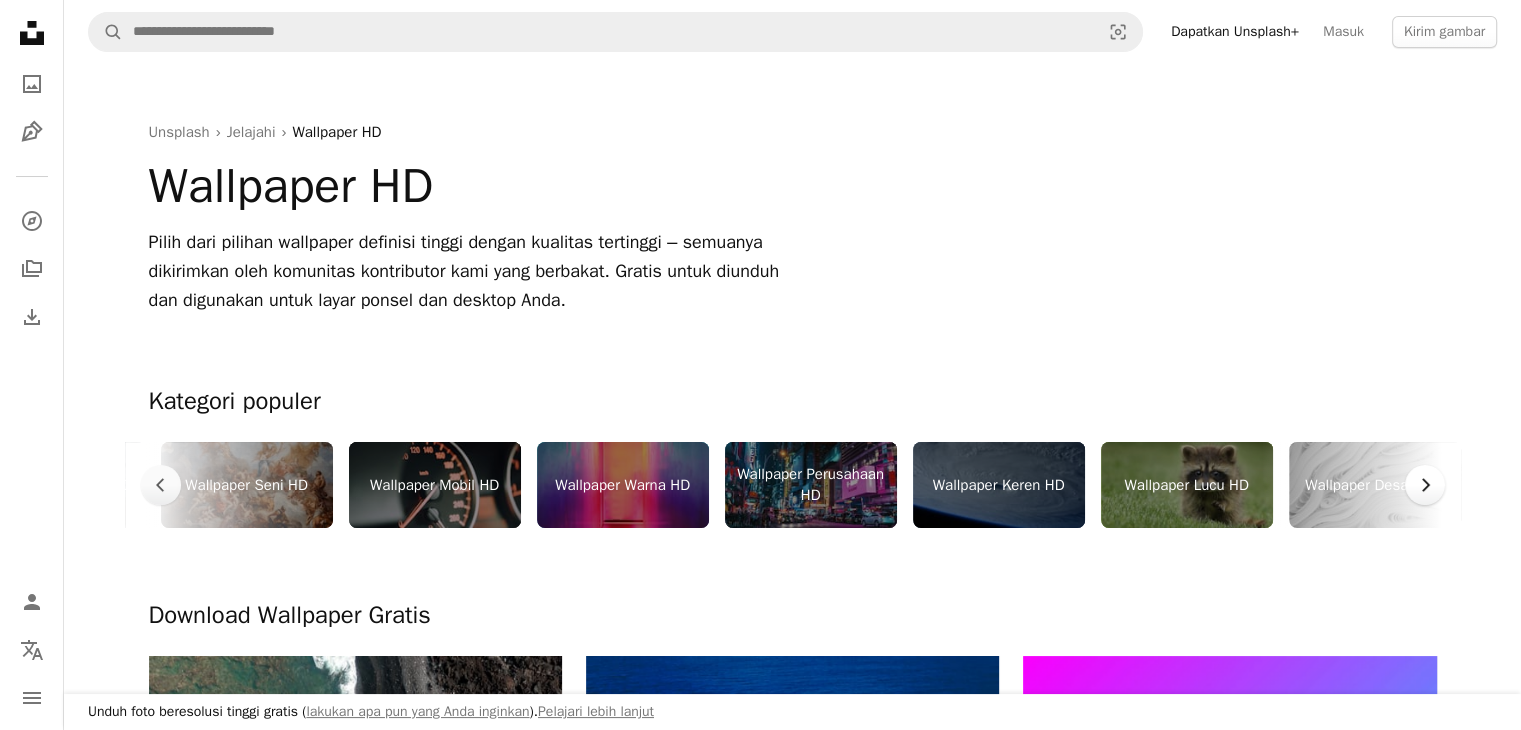 scroll, scrollTop: 0, scrollLeft: 600, axis: horizontal 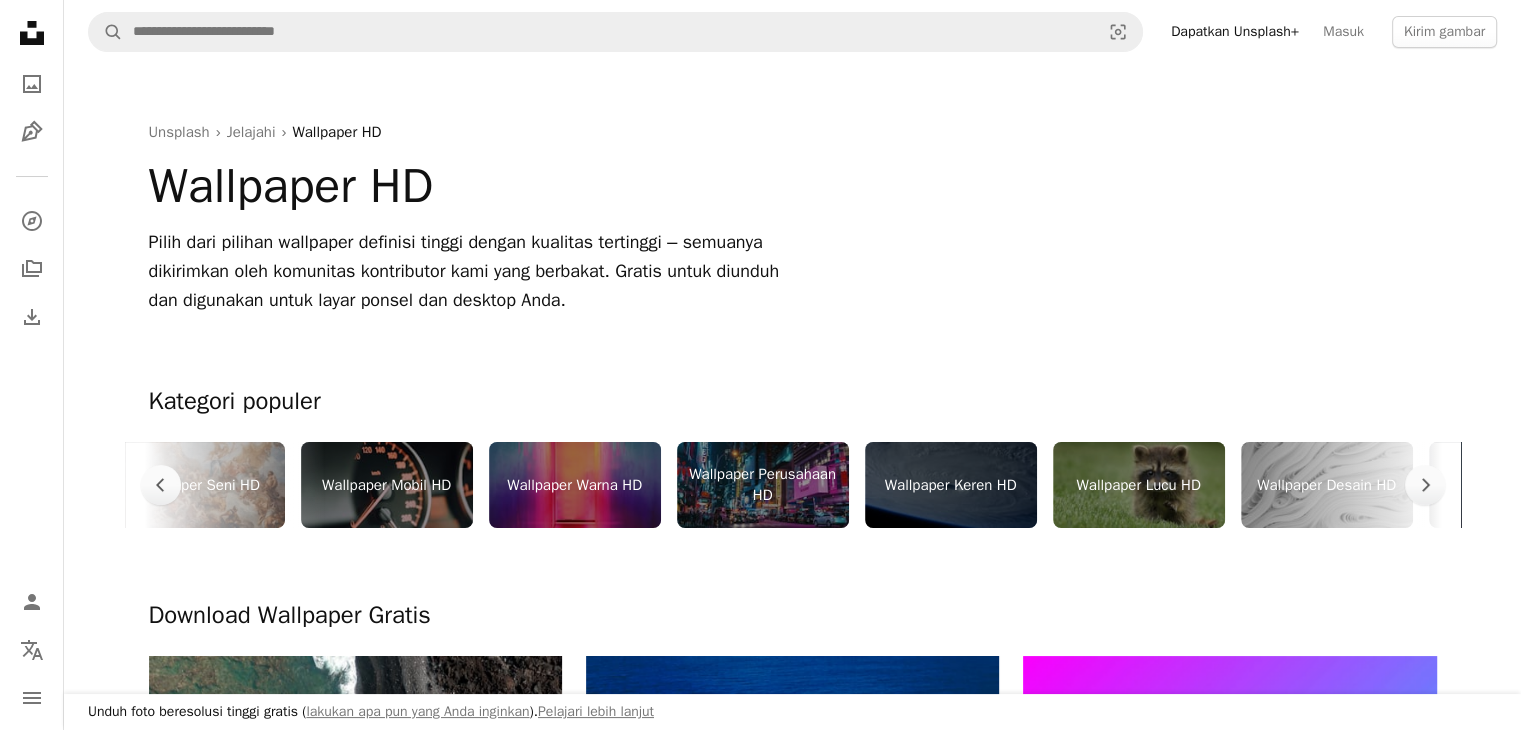 click on "Wallpaper Keren HD" at bounding box center (951, 485) 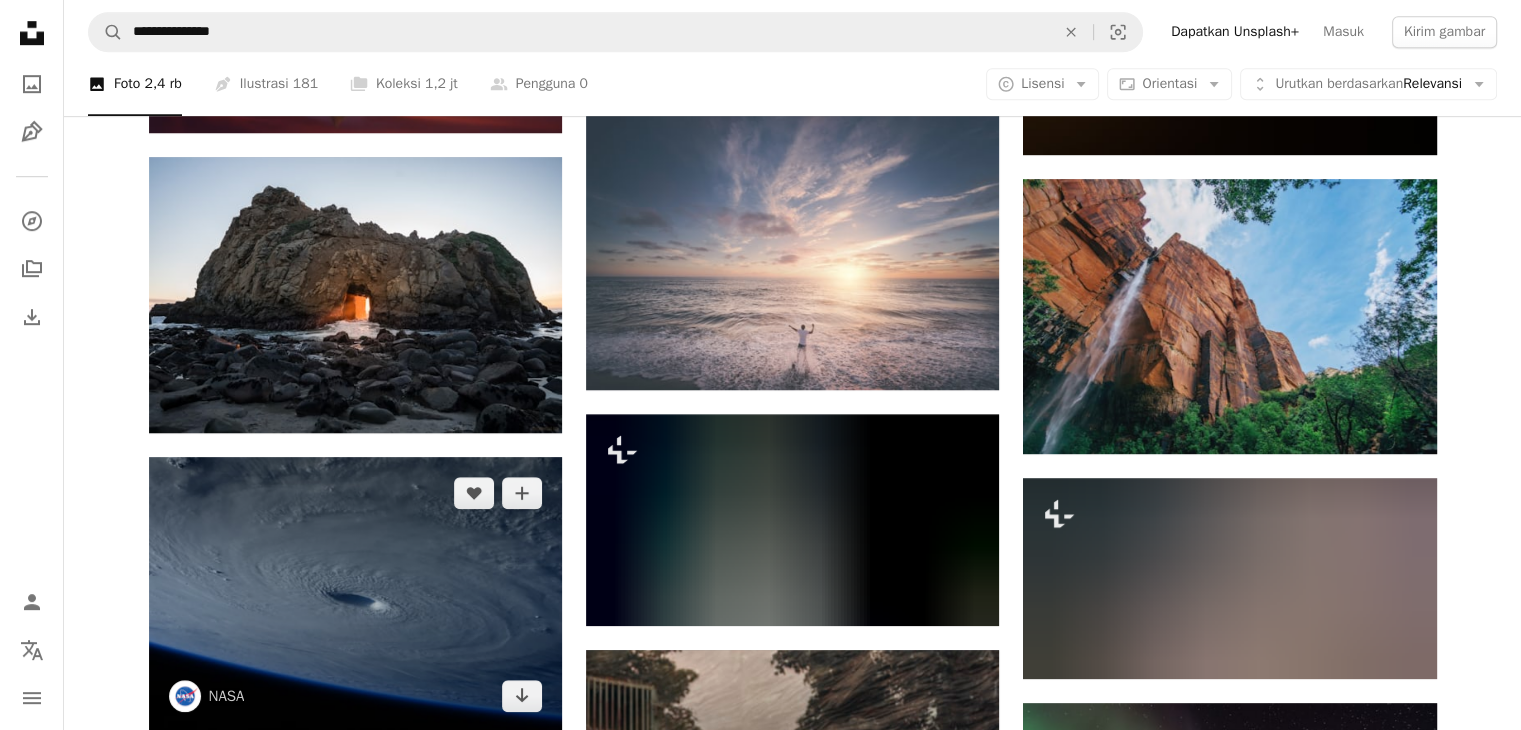 scroll, scrollTop: 1800, scrollLeft: 0, axis: vertical 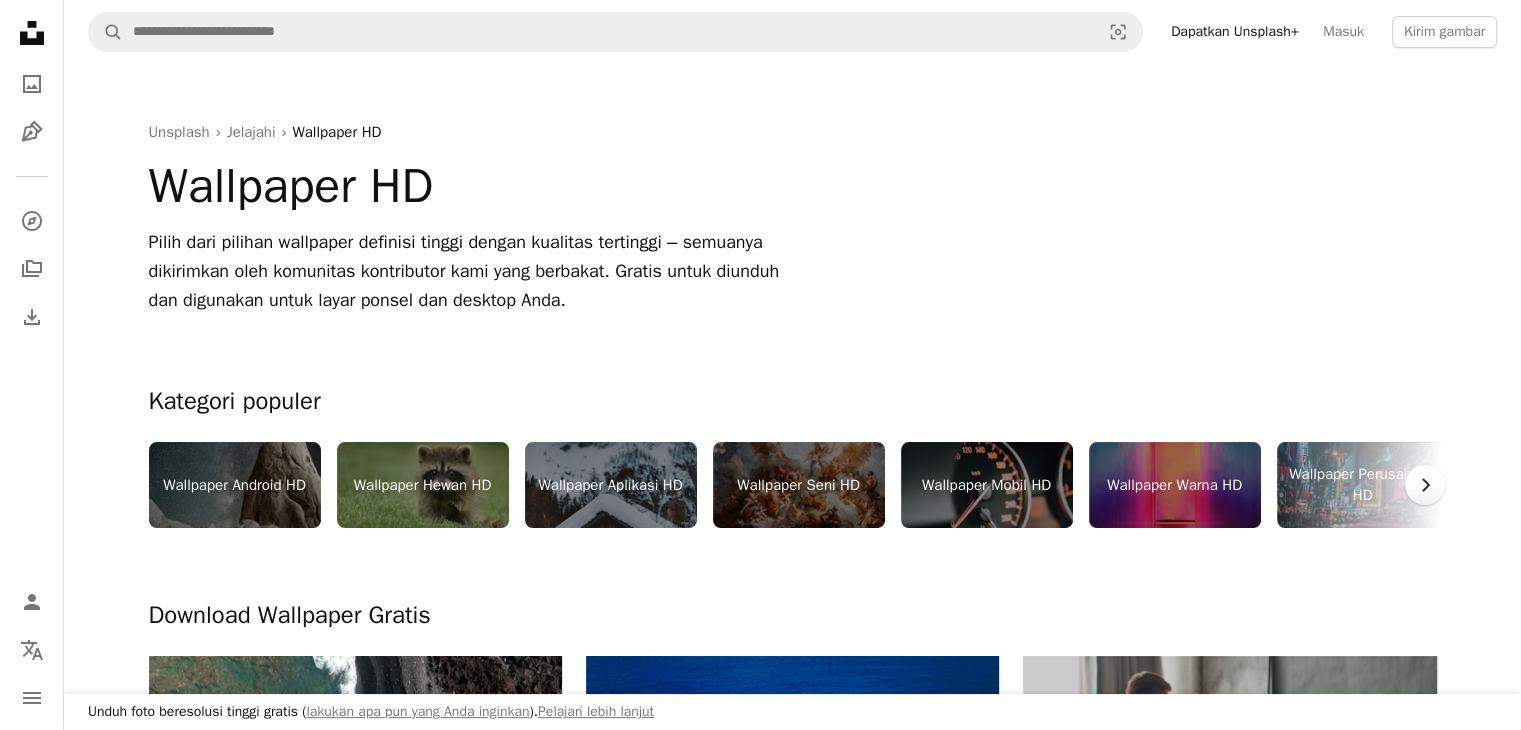 click on "Chevron right" 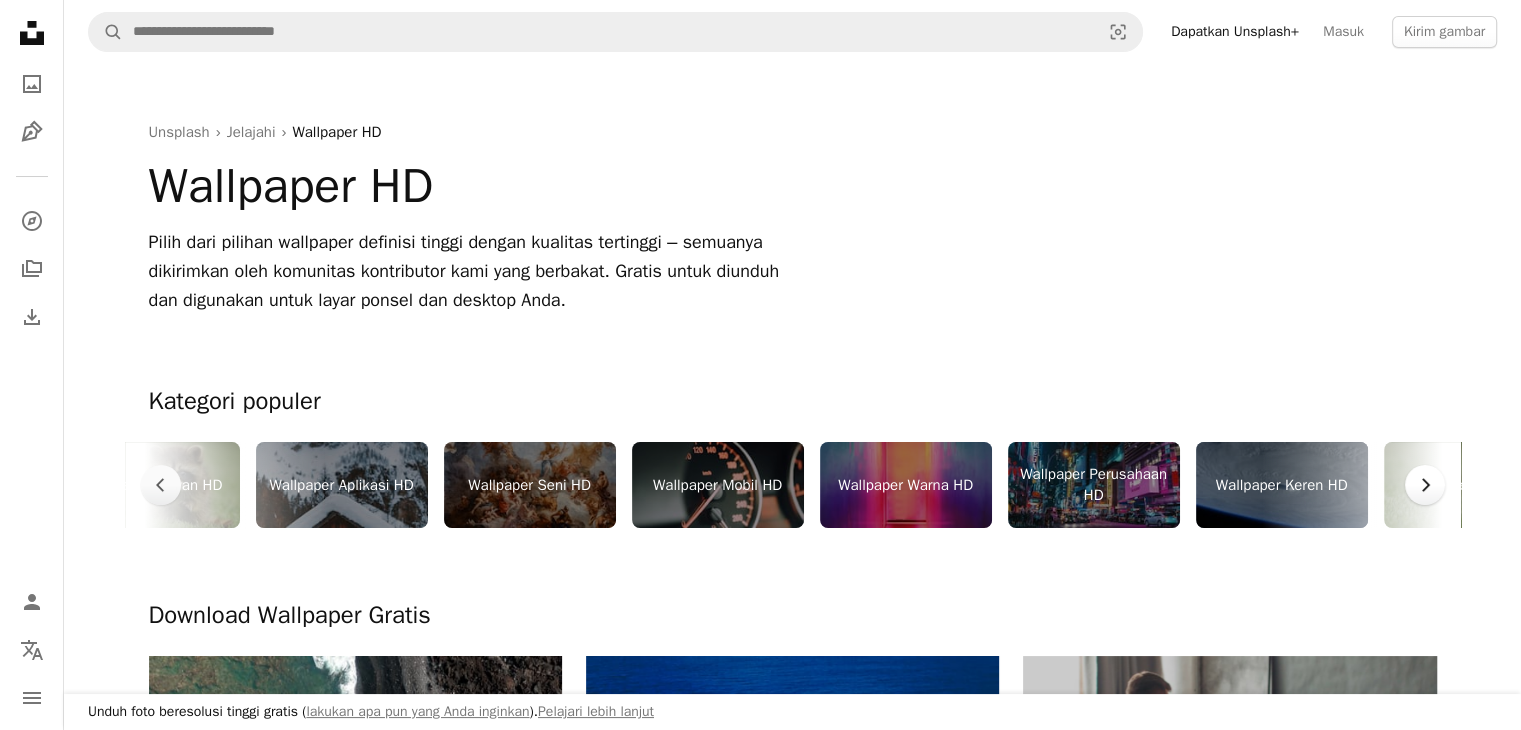 click on "Chevron right" 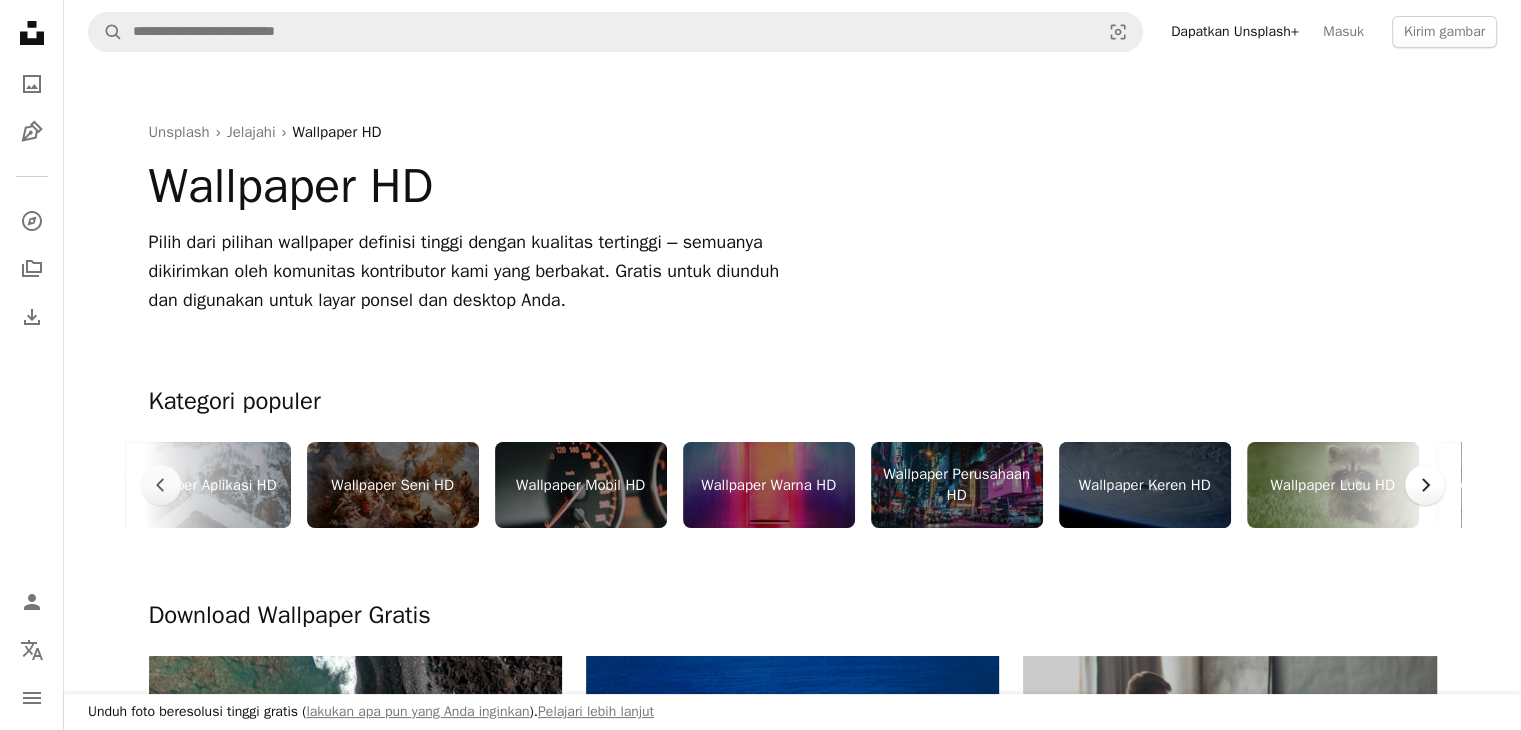 click on "Chevron right" 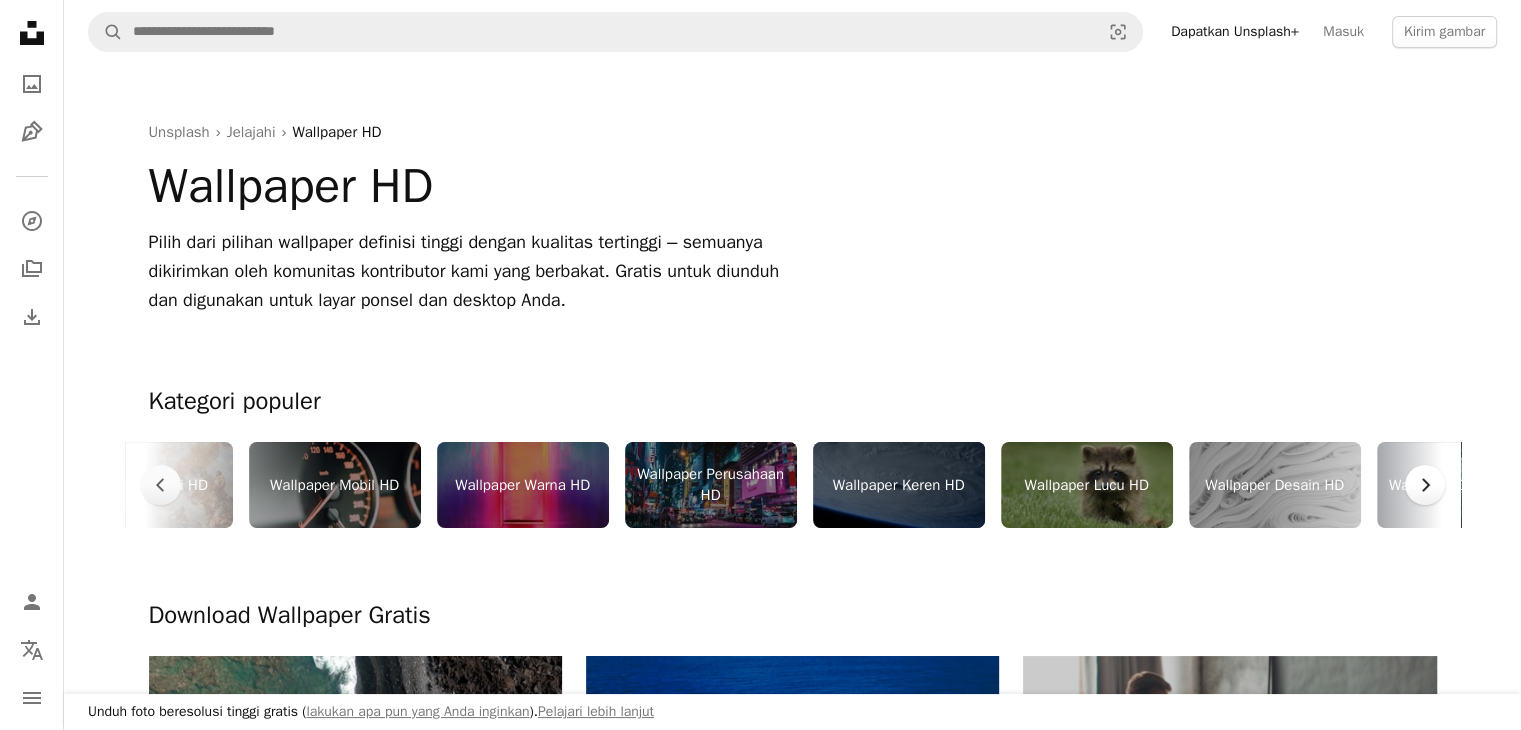 click on "Chevron right" 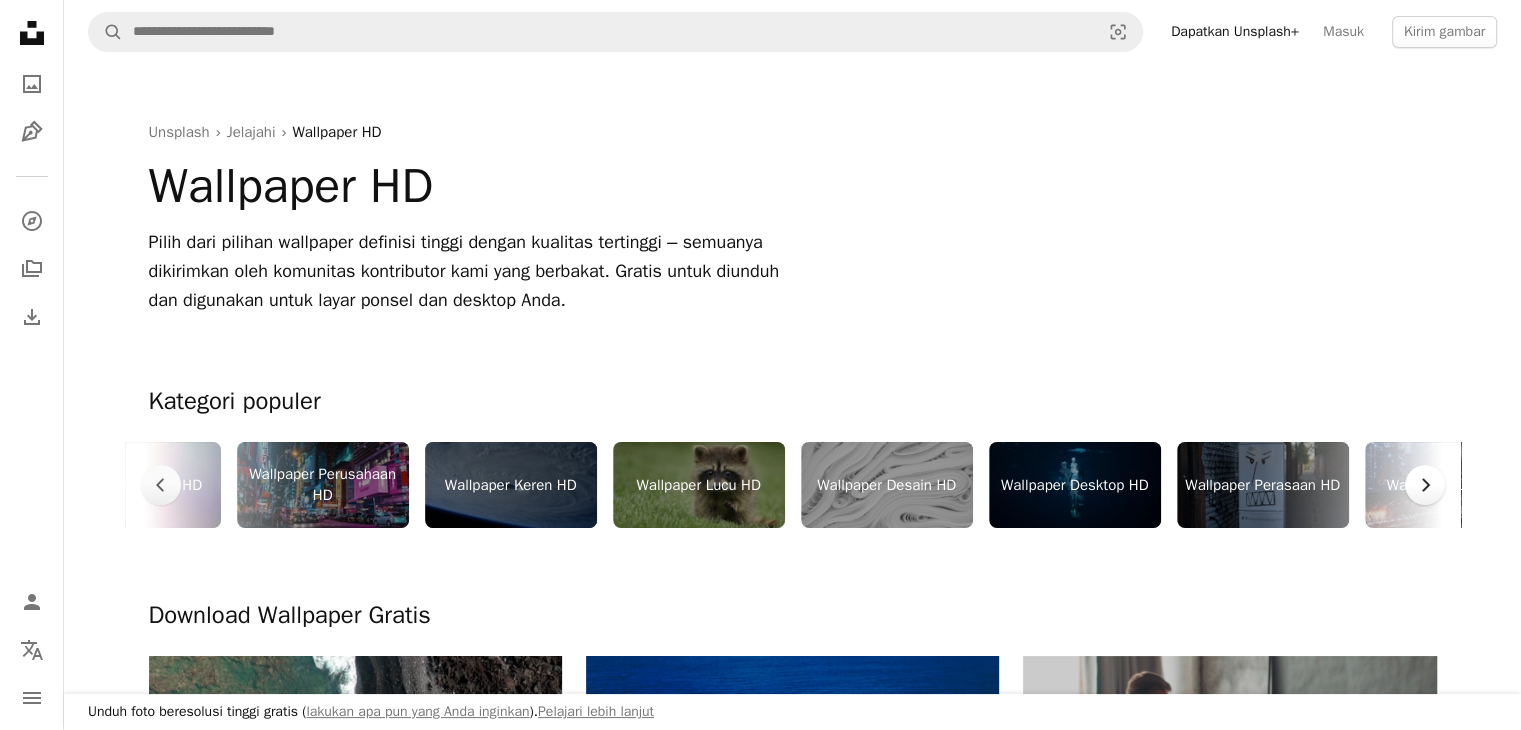 click on "Chevron right" 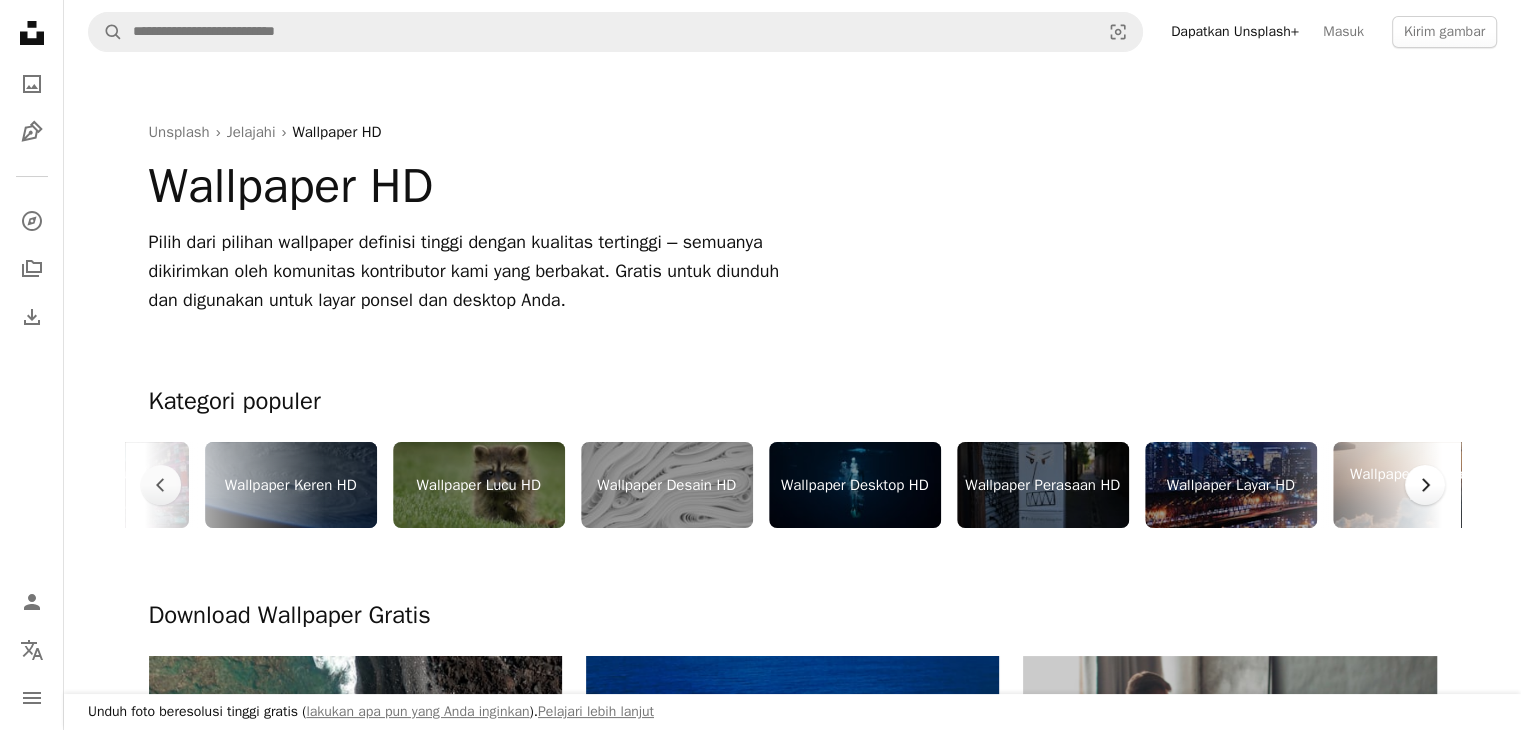 scroll, scrollTop: 0, scrollLeft: 1340, axis: horizontal 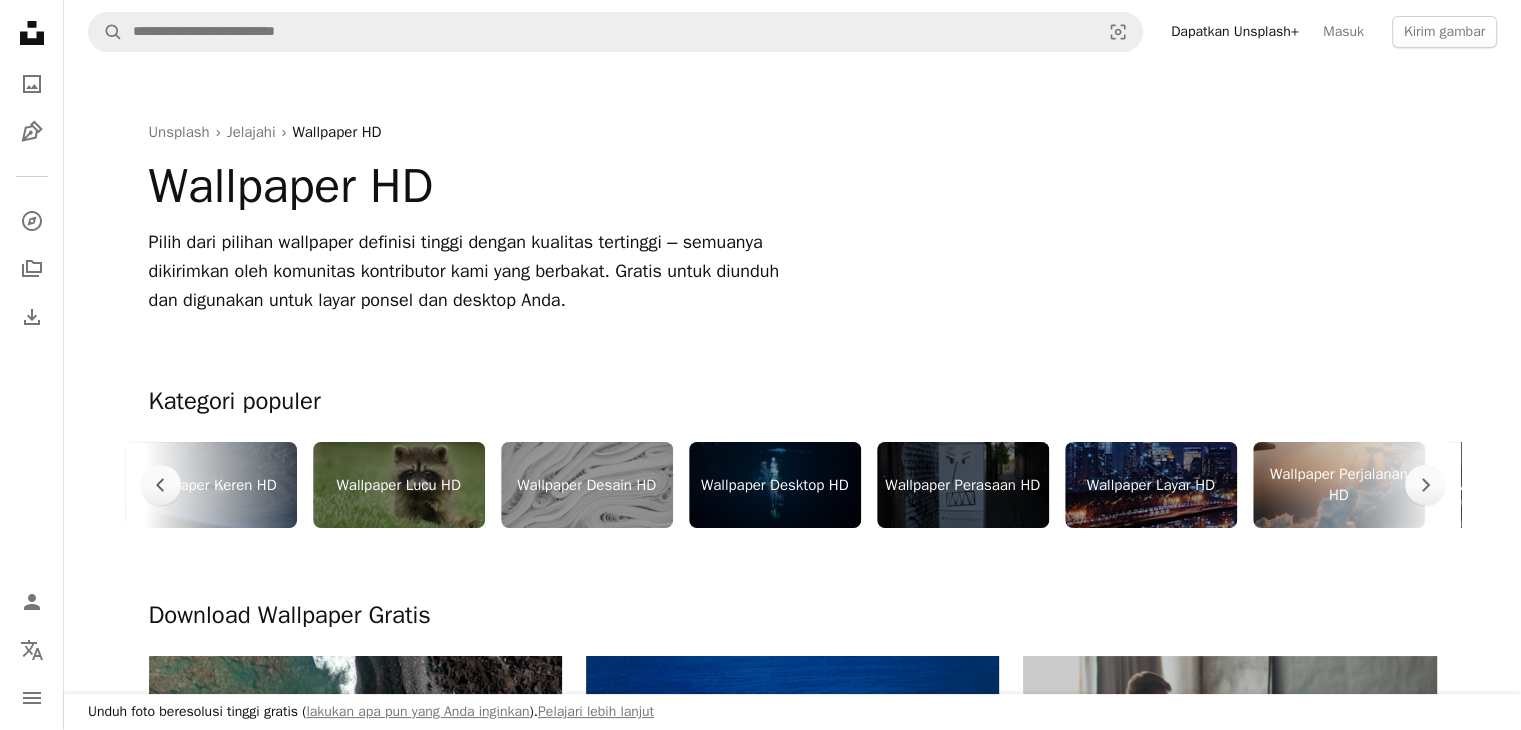 click on "Wallpaper Perasaan HD" at bounding box center [963, 485] 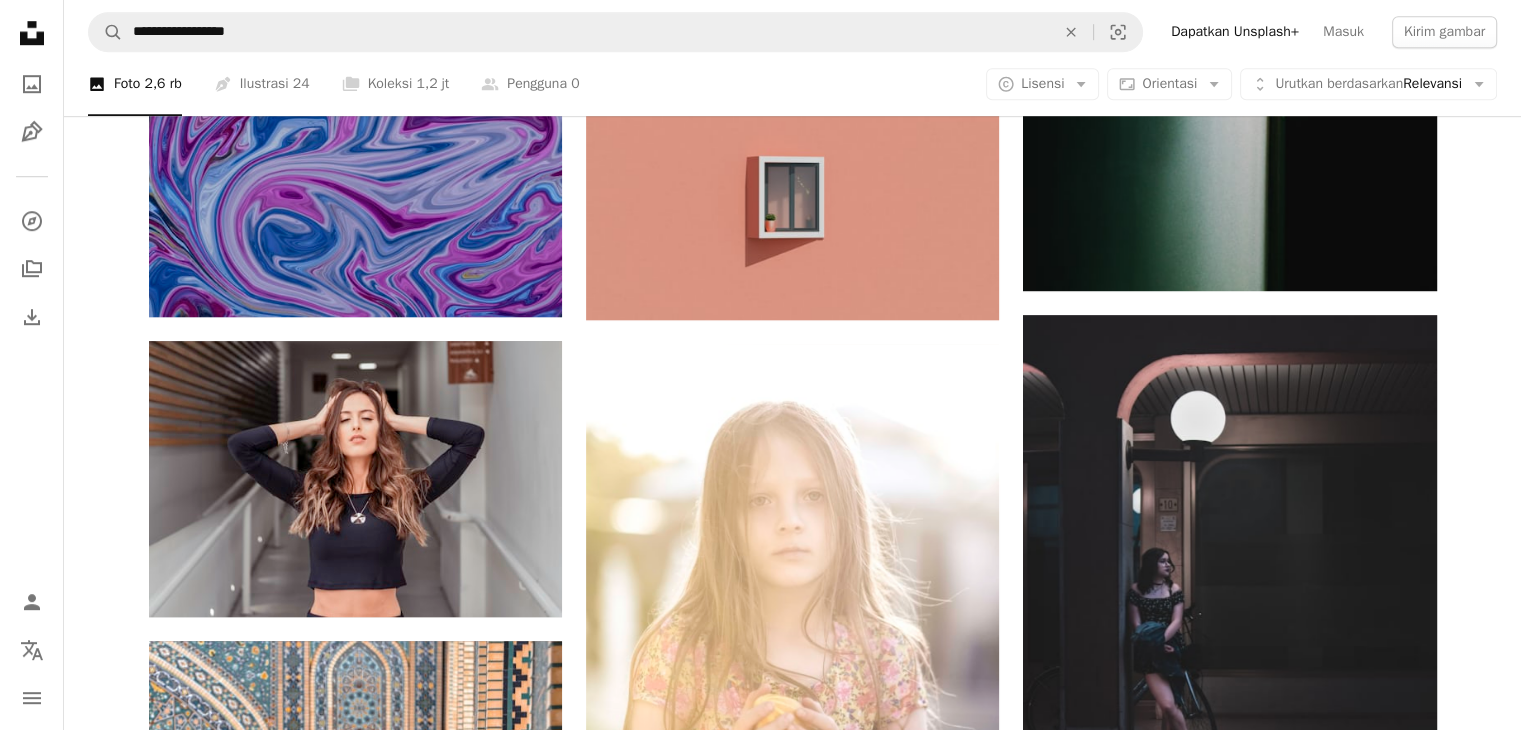 scroll, scrollTop: 1600, scrollLeft: 0, axis: vertical 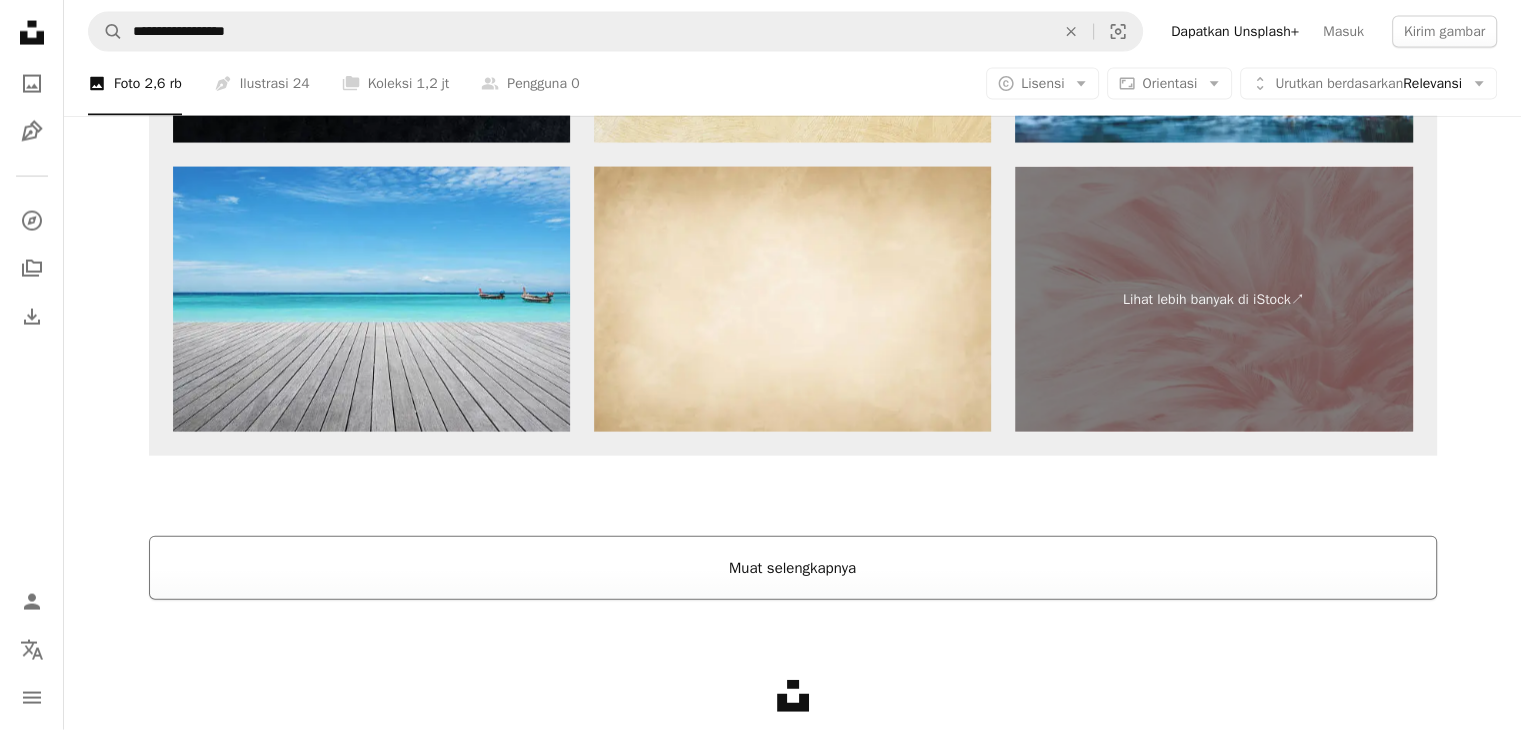 click on "Muat selengkapnya" at bounding box center (793, 568) 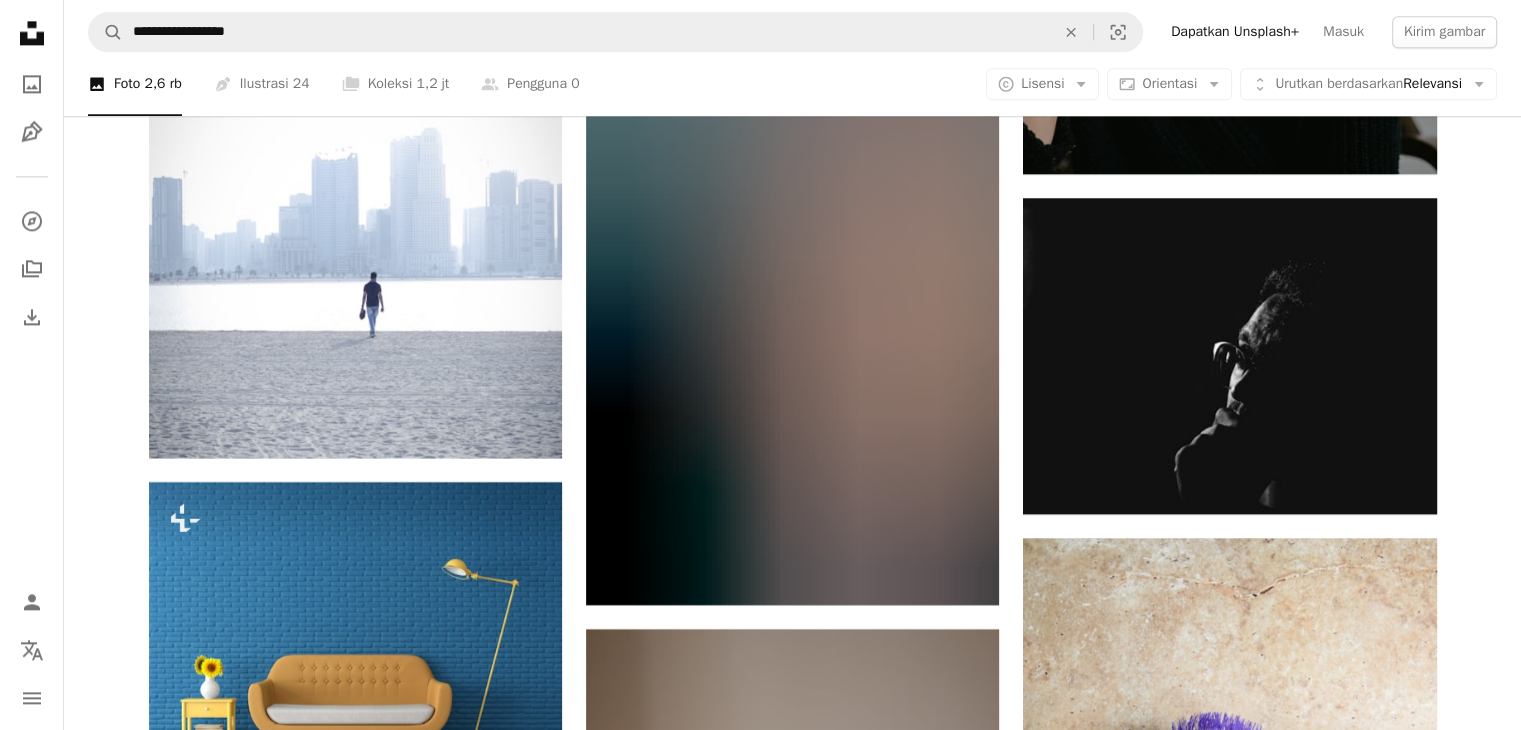 scroll, scrollTop: 10311, scrollLeft: 0, axis: vertical 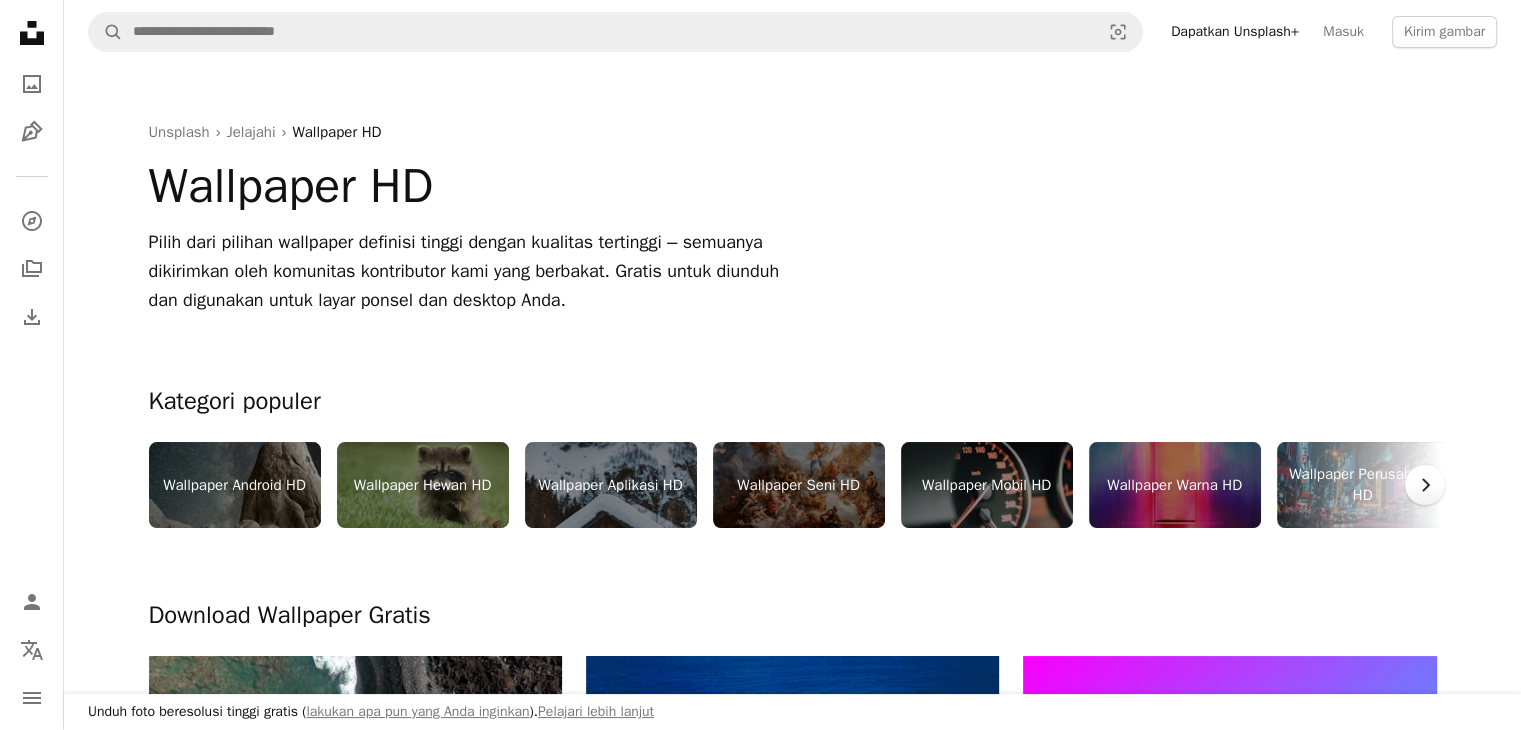 click on "Chevron right" at bounding box center (1425, 485) 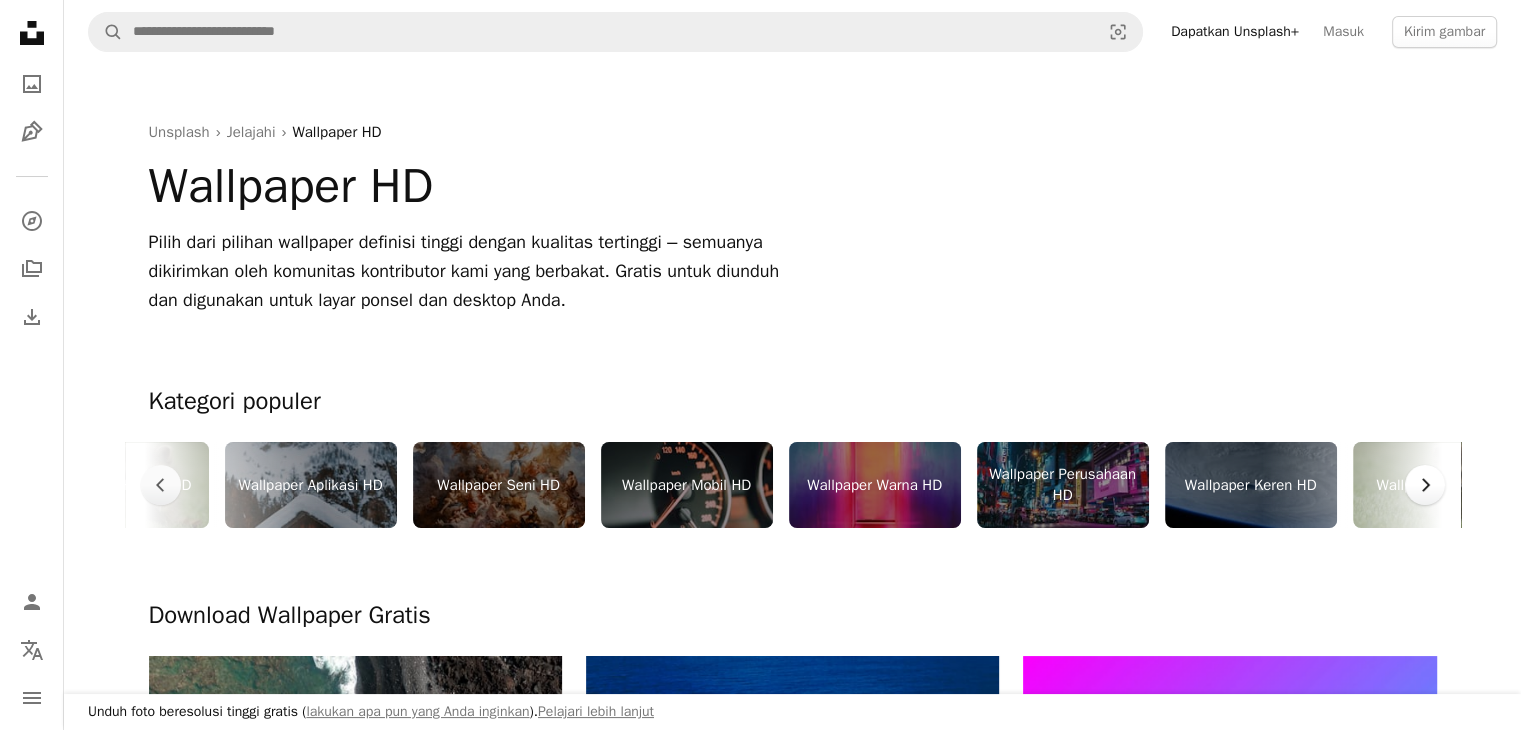 click on "Chevron right" at bounding box center (1425, 485) 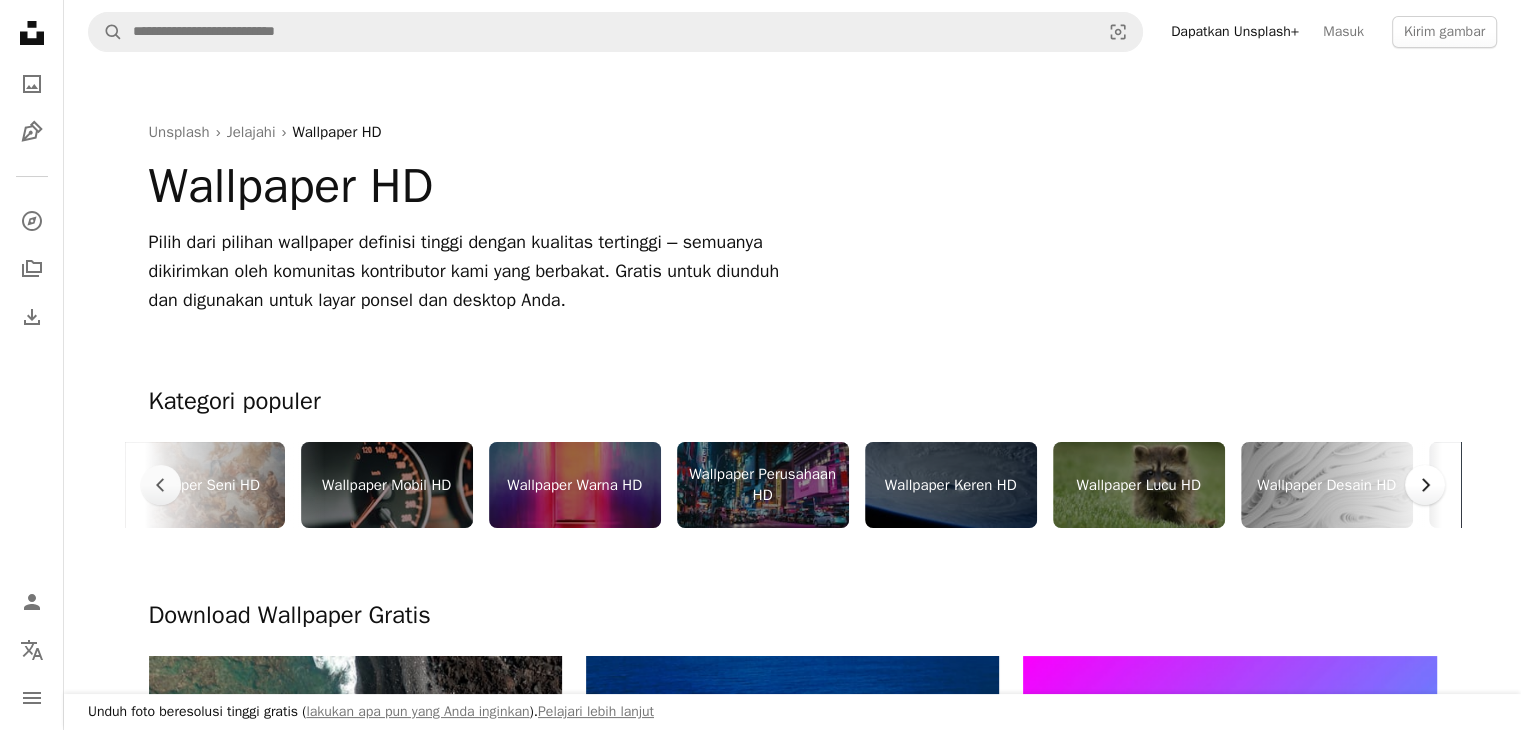 click on "Chevron right" at bounding box center (1425, 485) 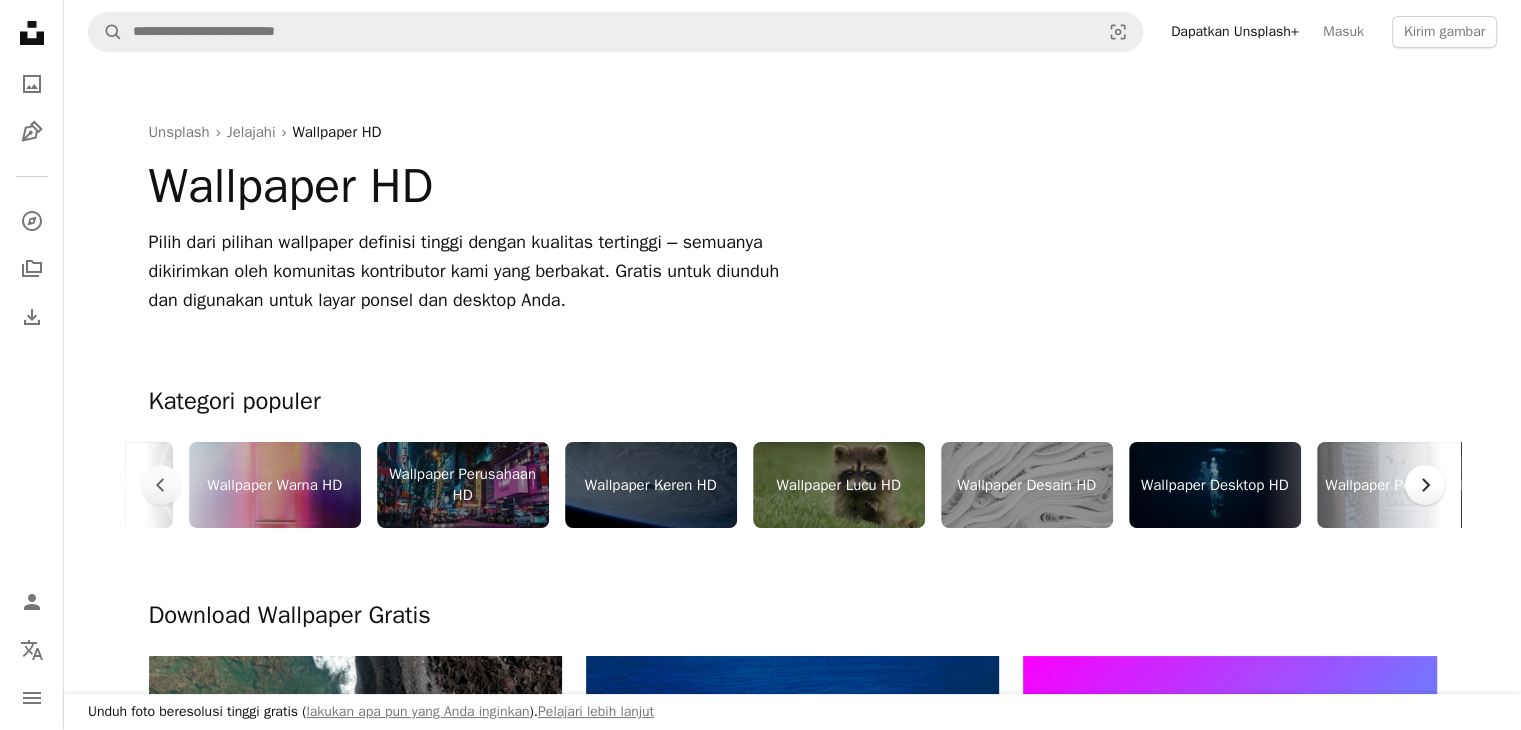 click on "Chevron right" at bounding box center [1425, 485] 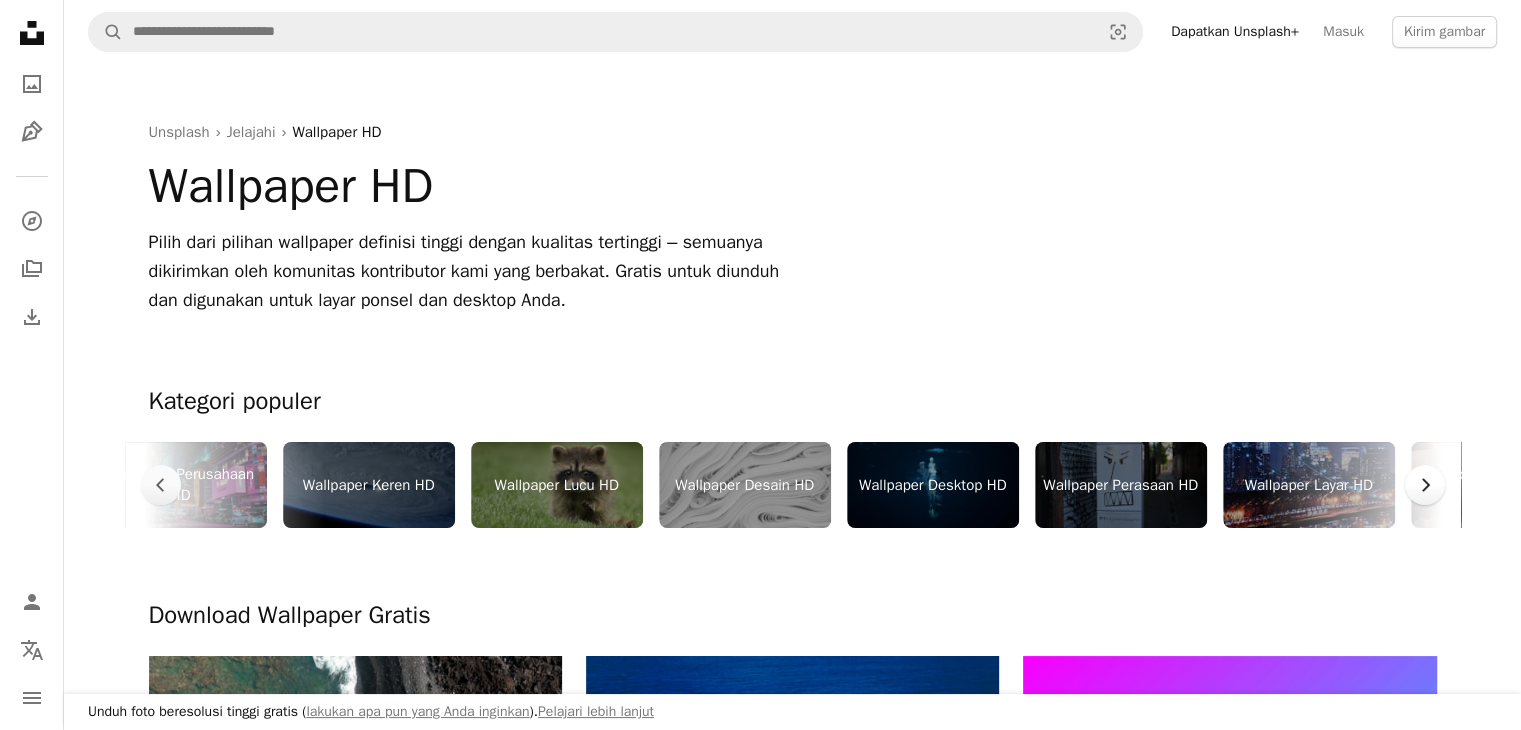 scroll, scrollTop: 0, scrollLeft: 1200, axis: horizontal 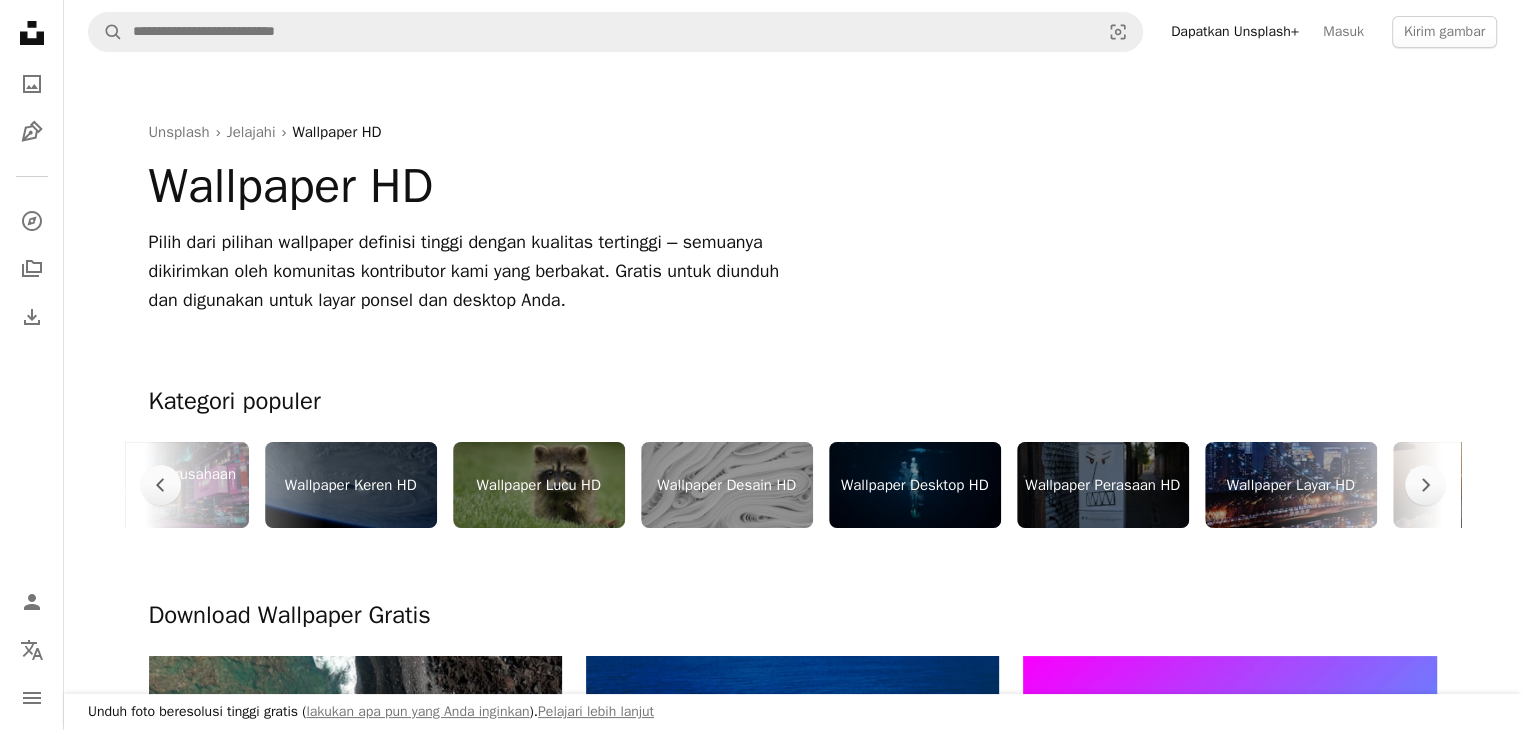 click on "Chevron right" at bounding box center [1433, 485] 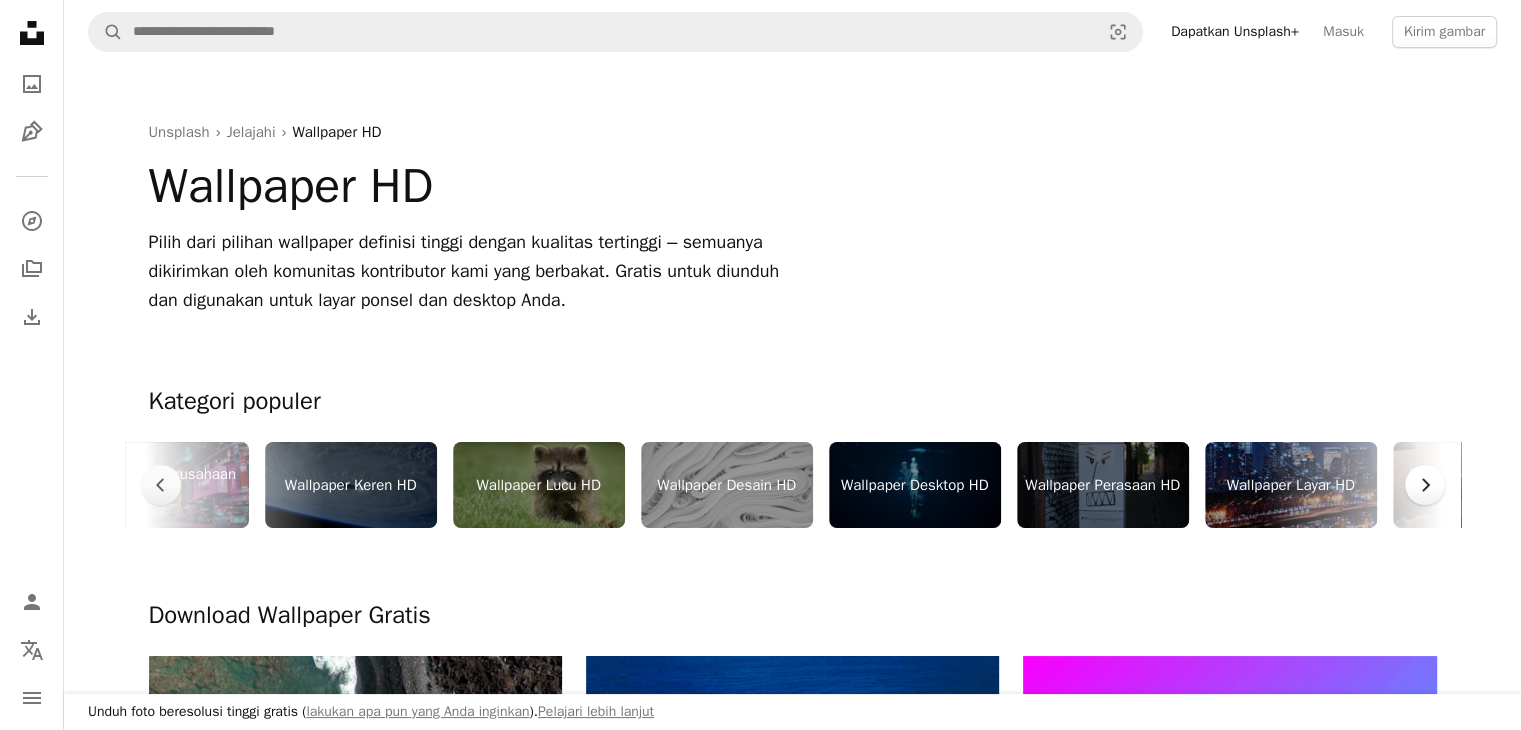 click on "Chevron right" at bounding box center (1425, 485) 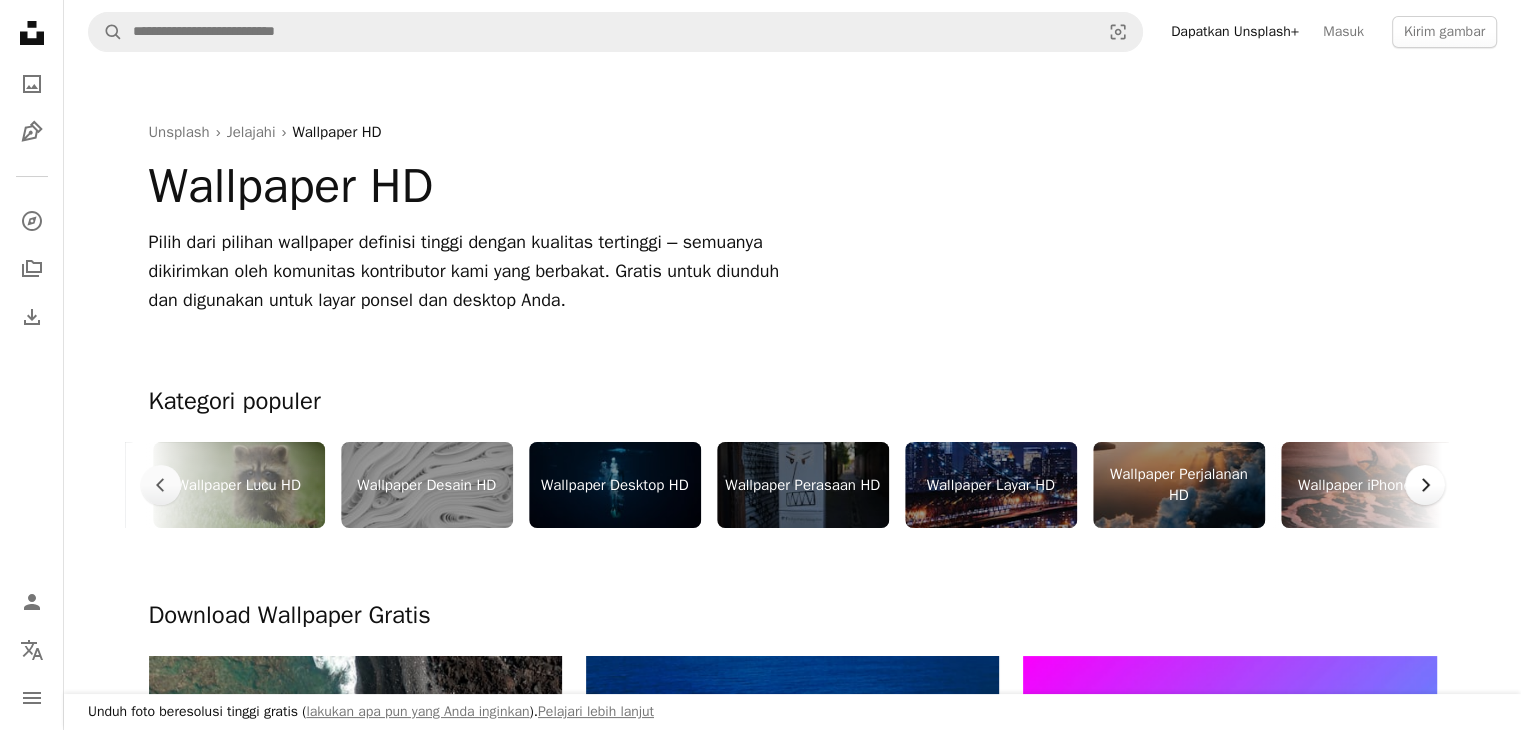 click on "Chevron right" 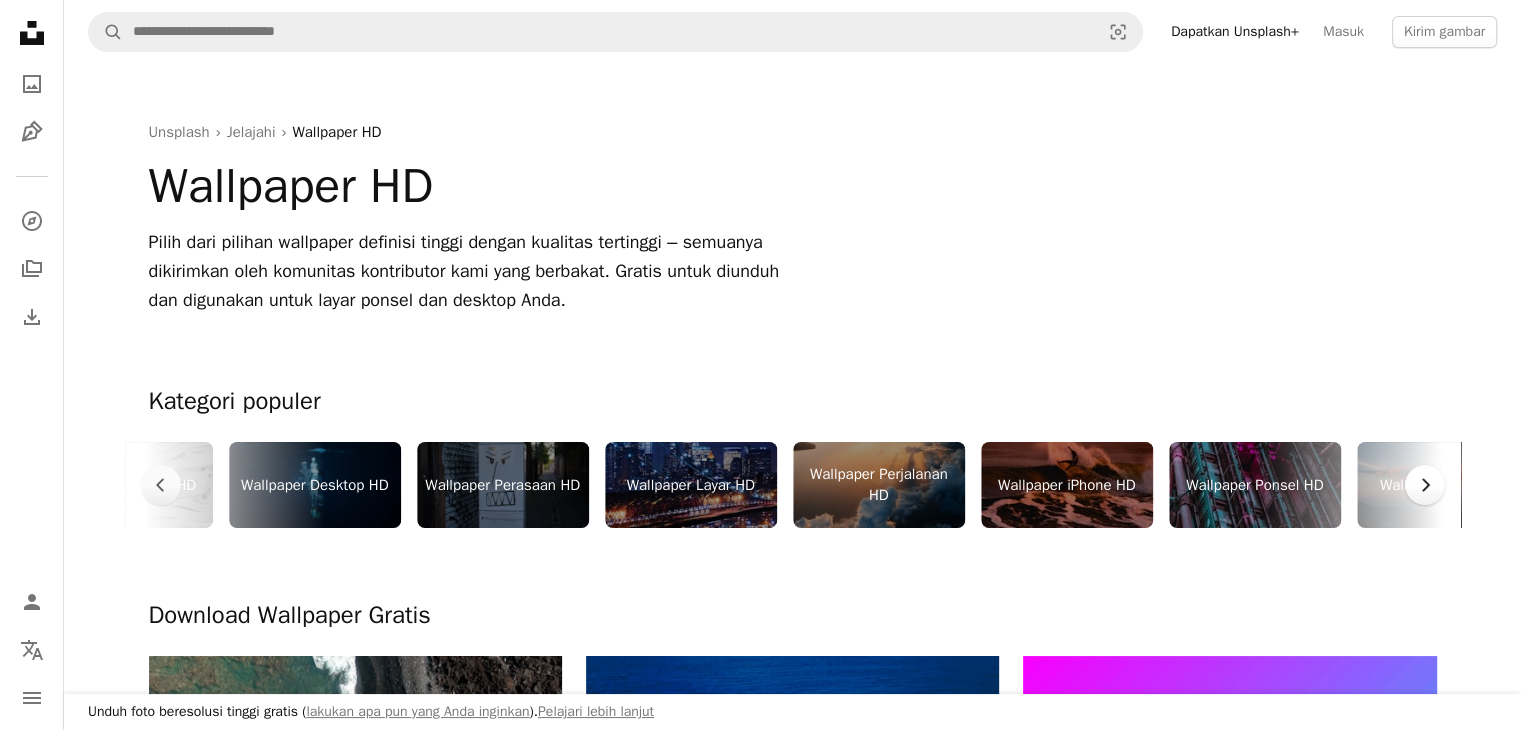 click on "Chevron right" 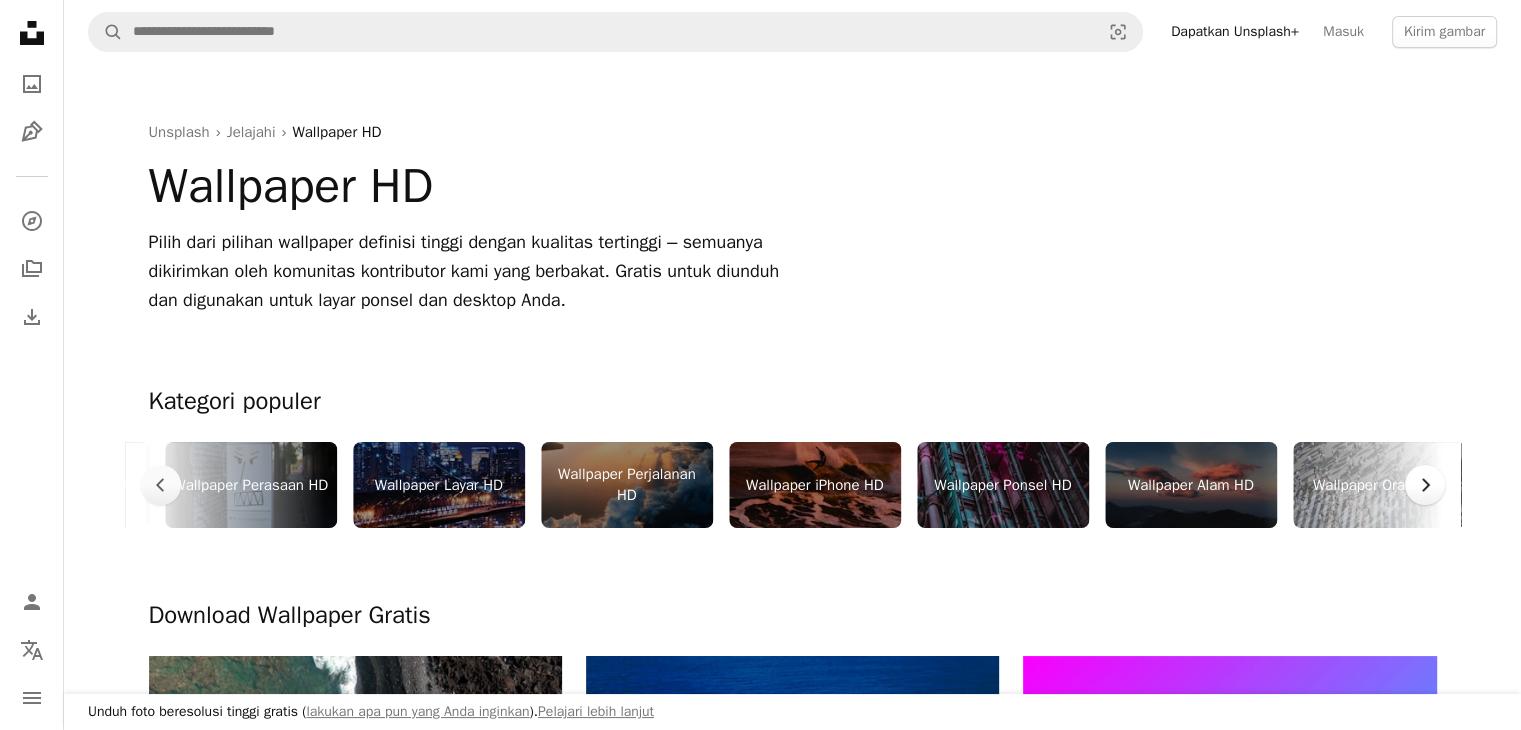 scroll, scrollTop: 0, scrollLeft: 2100, axis: horizontal 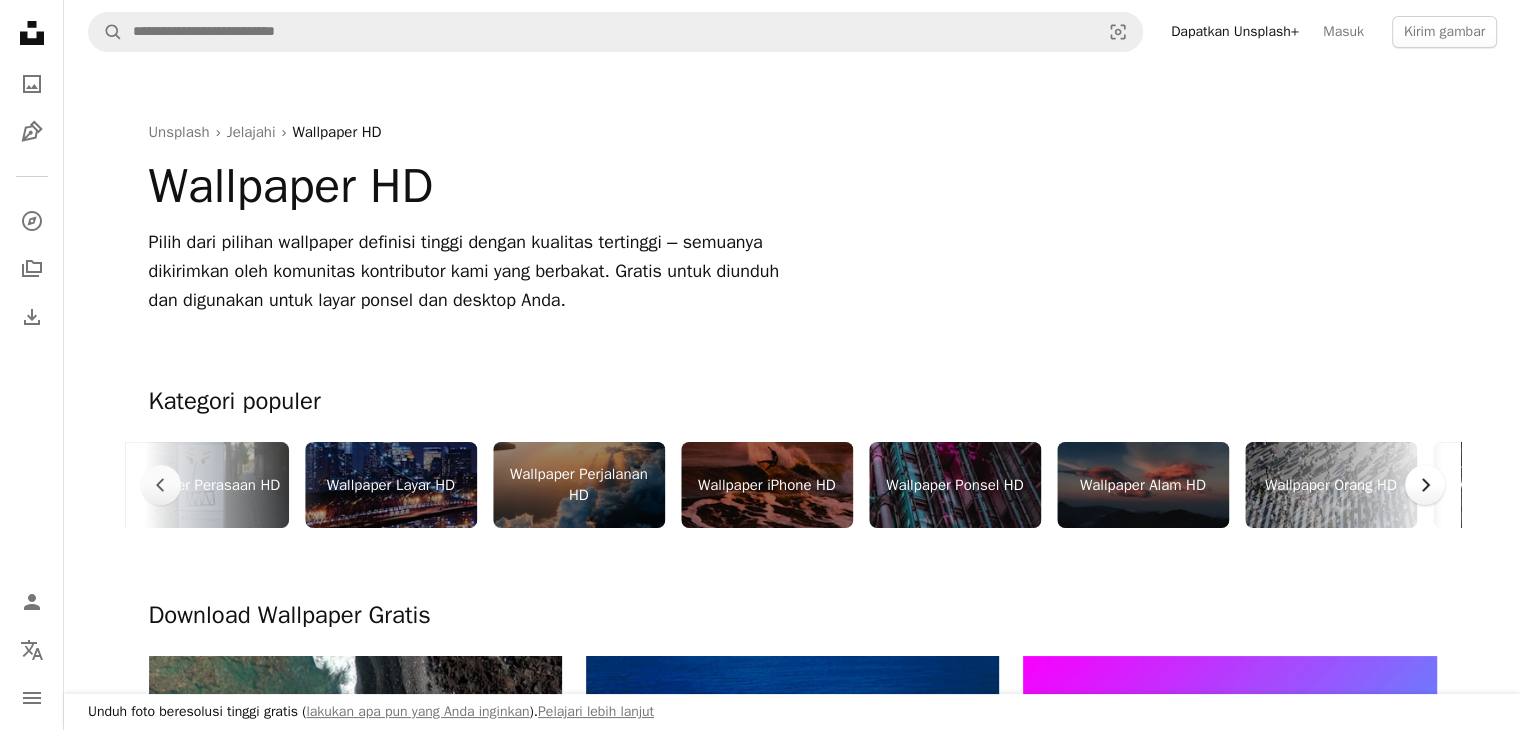 click 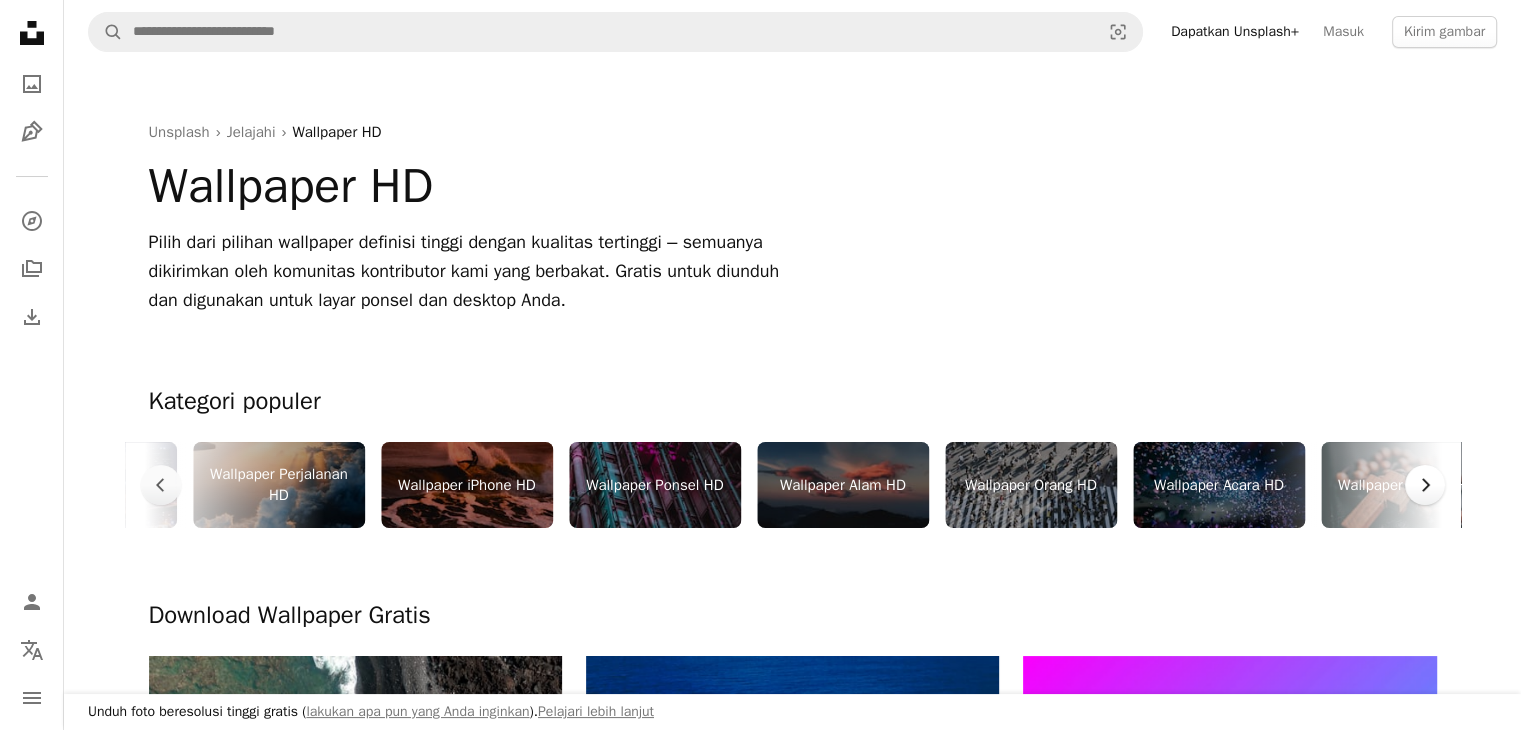 click on "Chevron right" 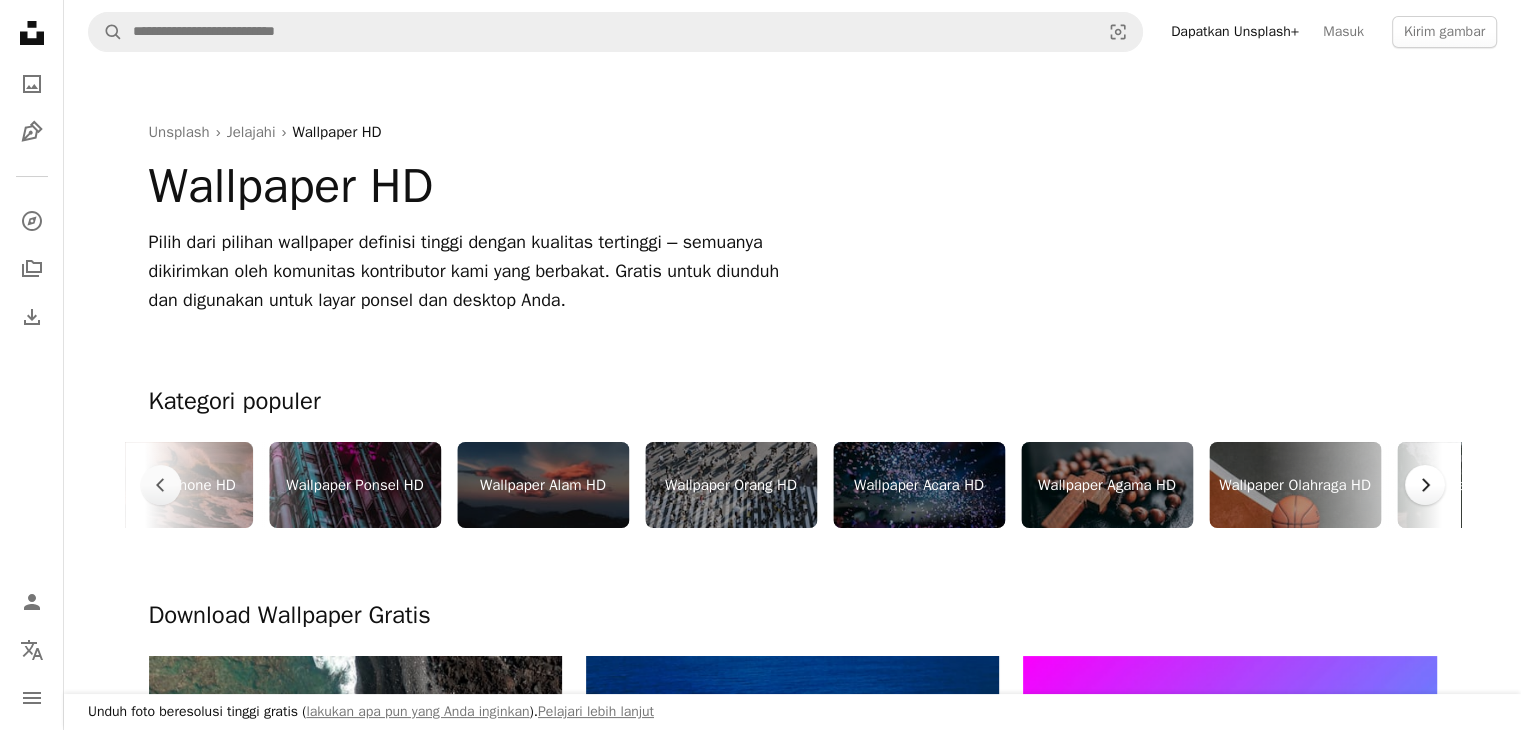 click on "Chevron right" 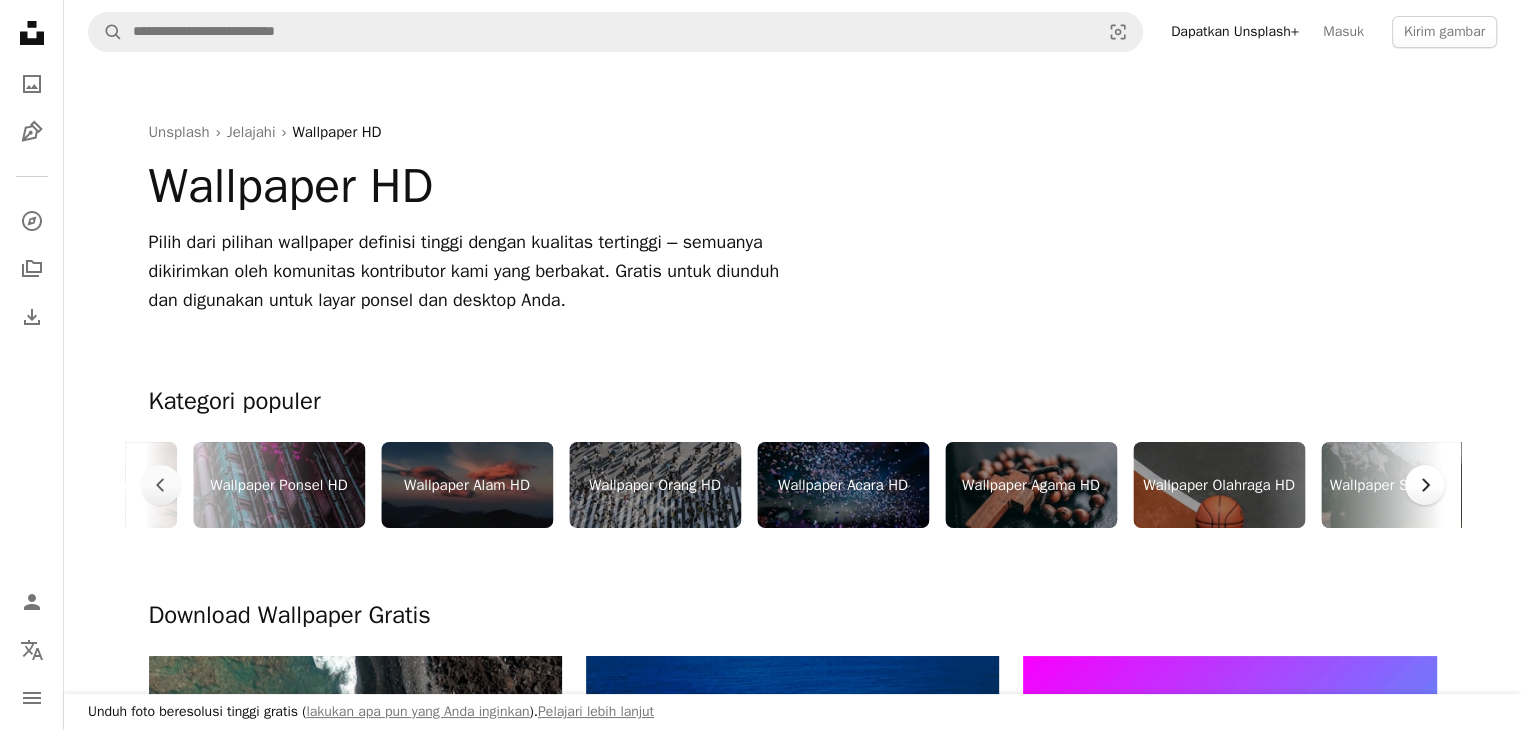scroll, scrollTop: 0, scrollLeft: 2832, axis: horizontal 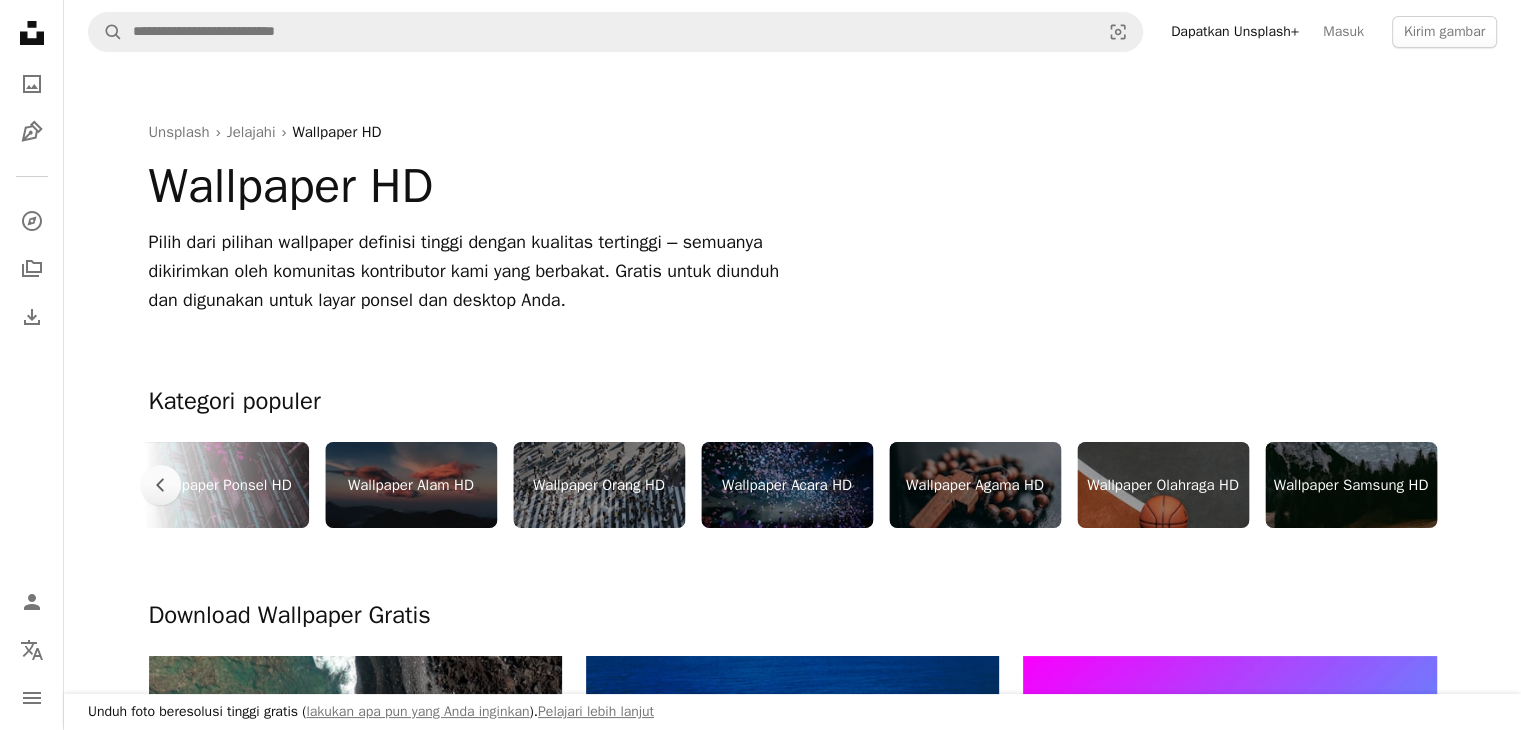 click on "Wallpaper Agama HD" at bounding box center (975, 485) 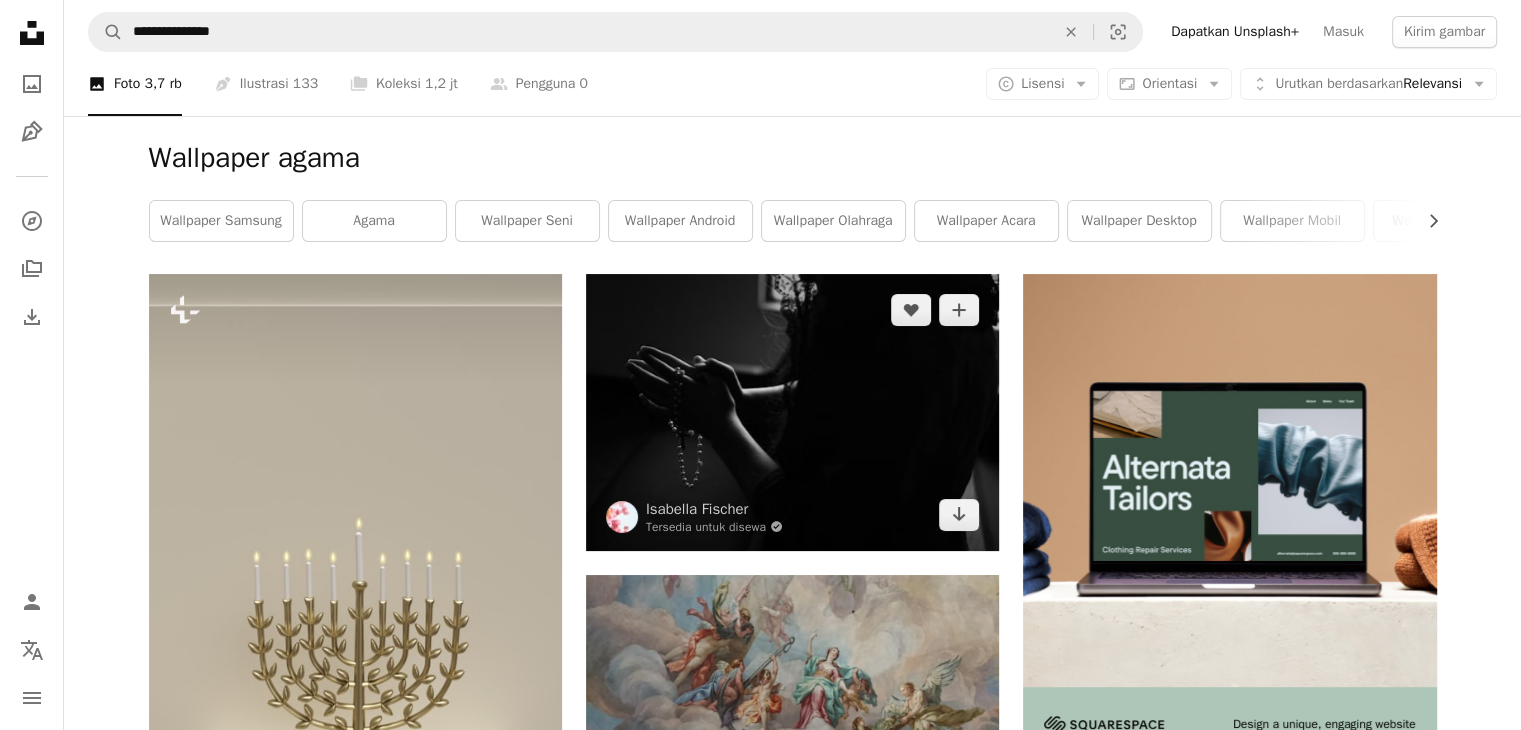 click at bounding box center (792, 412) 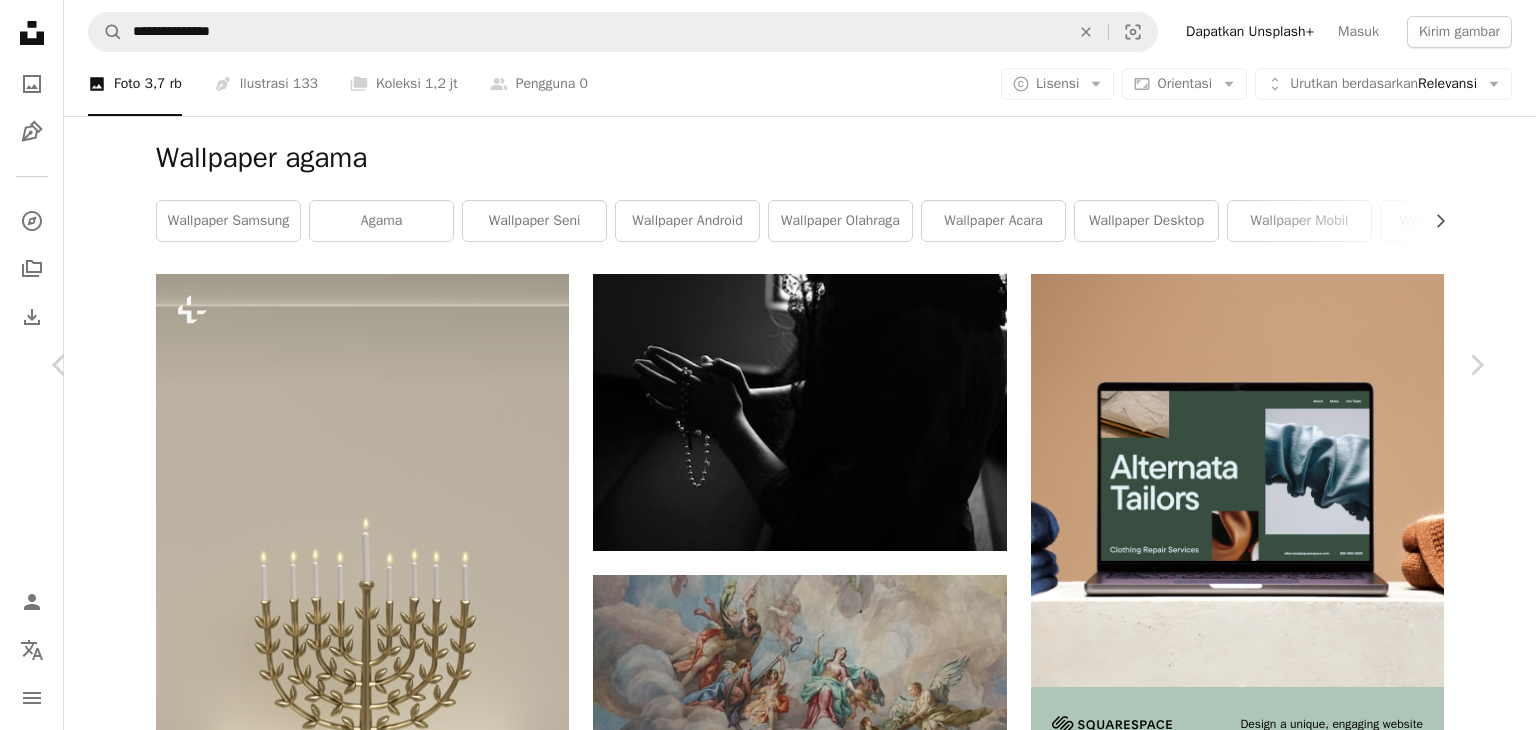 click on "Unduh gratis" at bounding box center [1291, 4841] 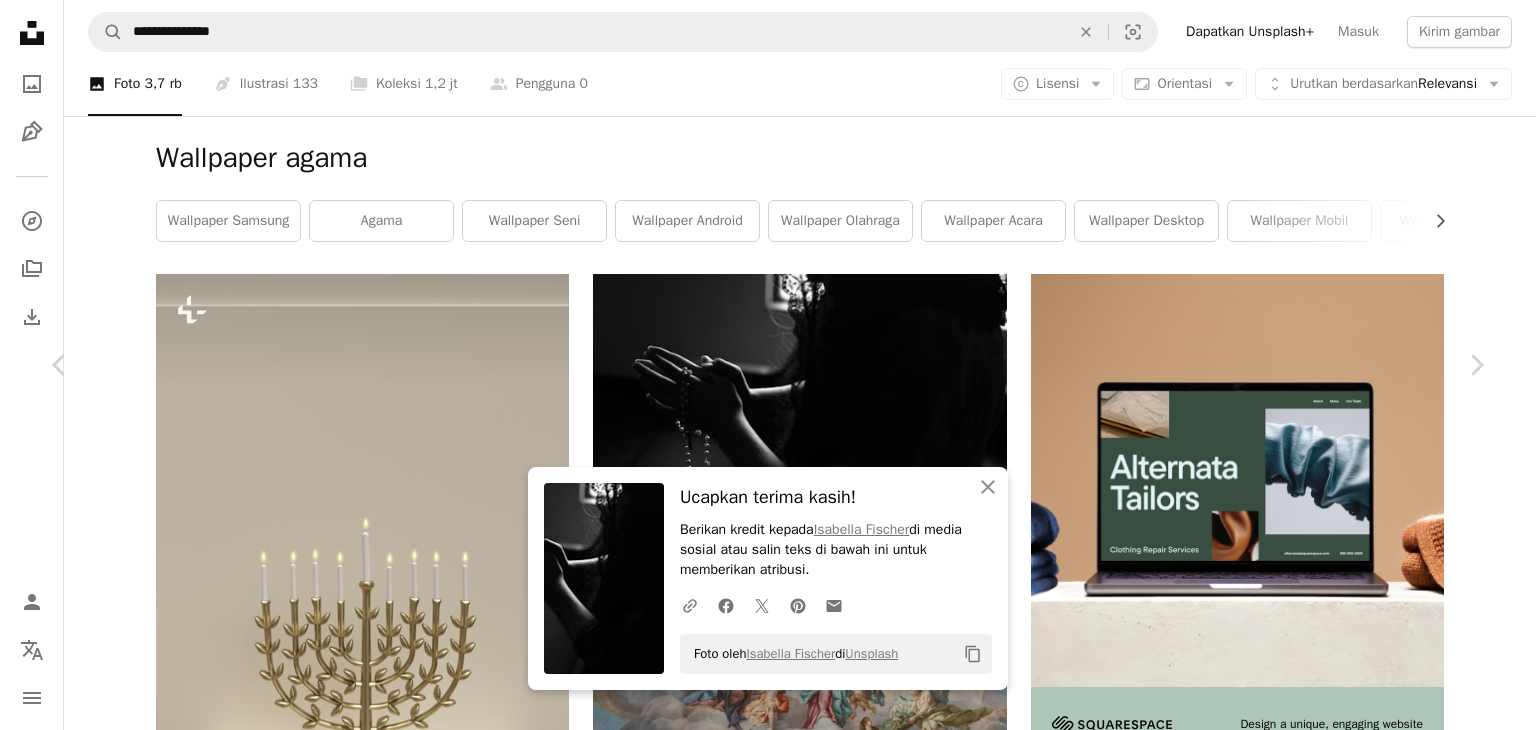 click on "An X shape" at bounding box center (20, 20) 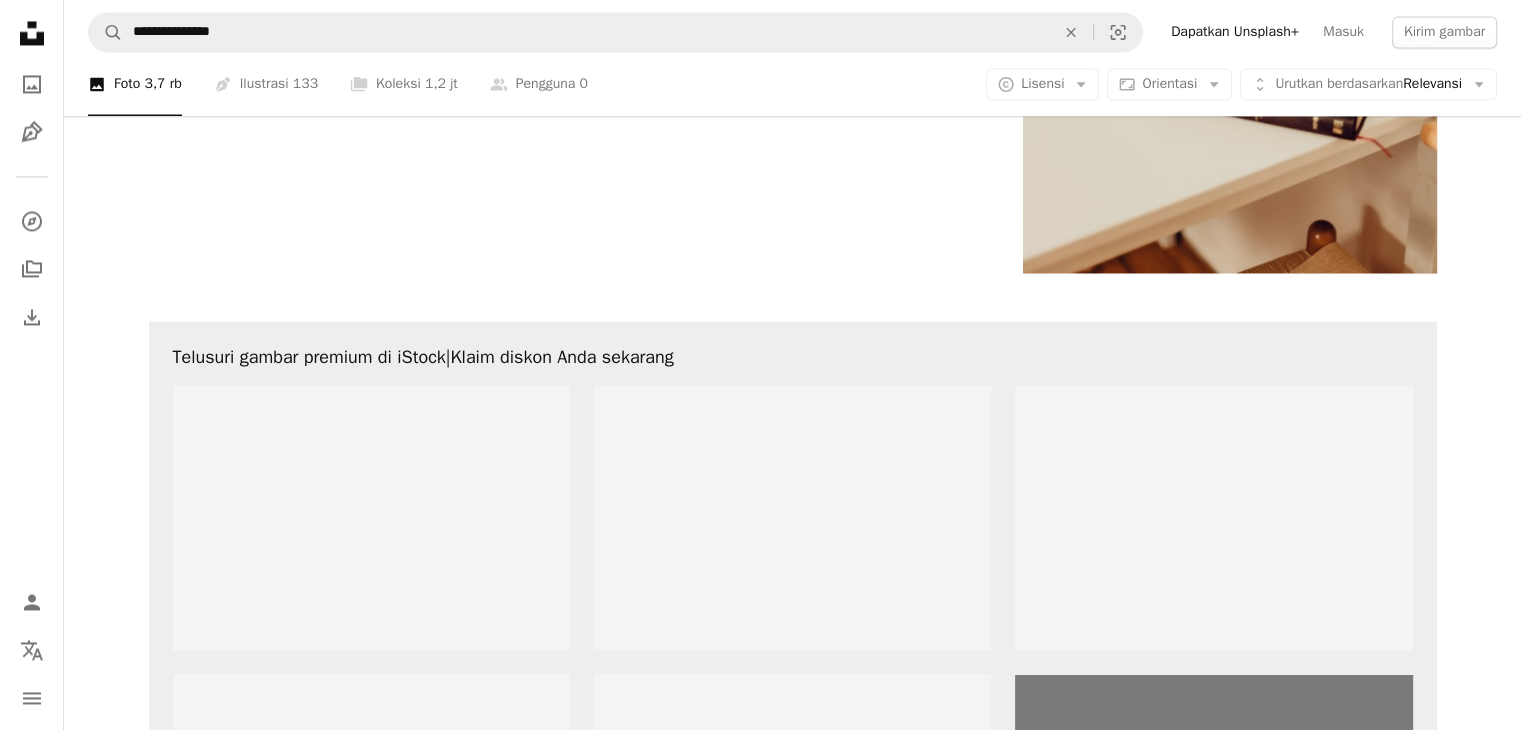 scroll, scrollTop: 3900, scrollLeft: 0, axis: vertical 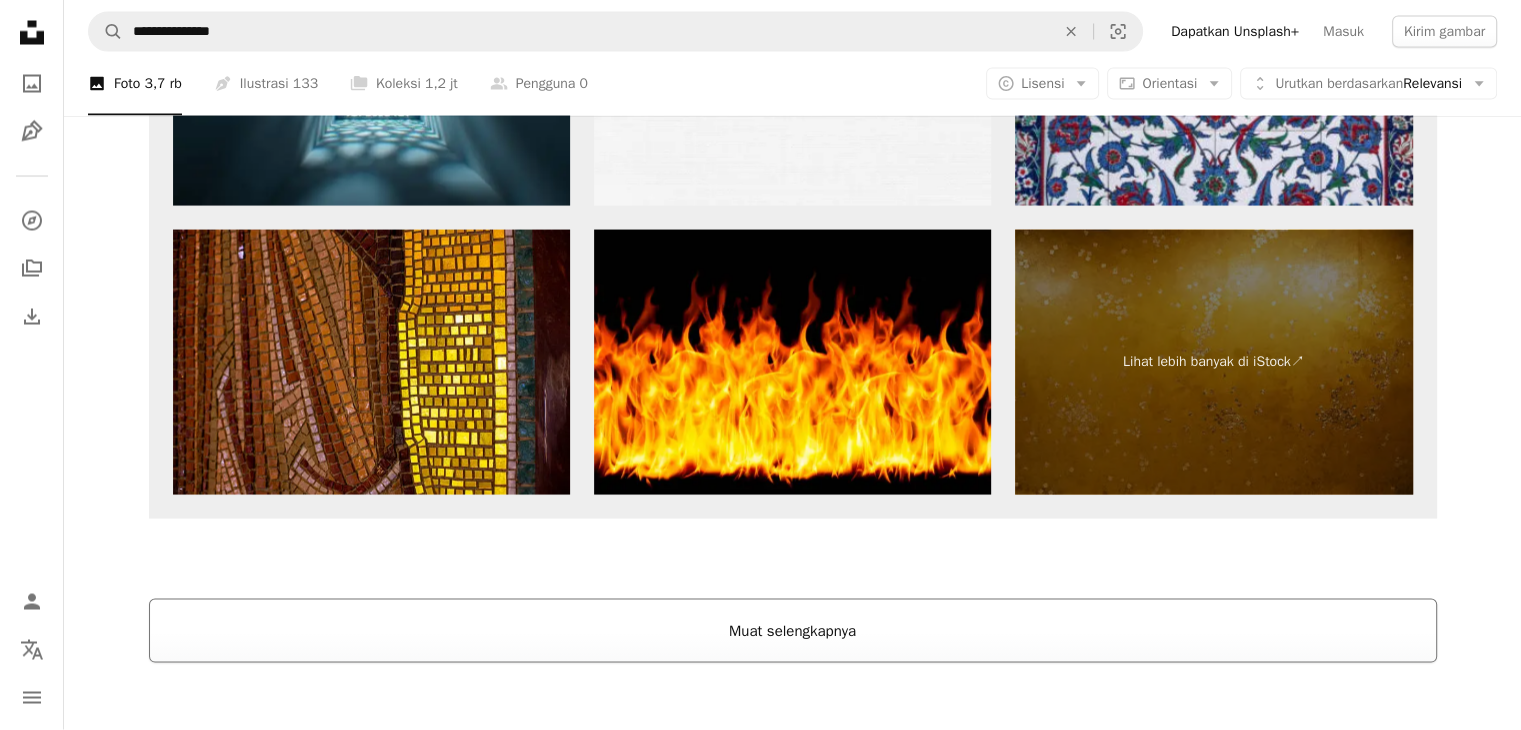 click on "Muat selengkapnya" at bounding box center (793, 631) 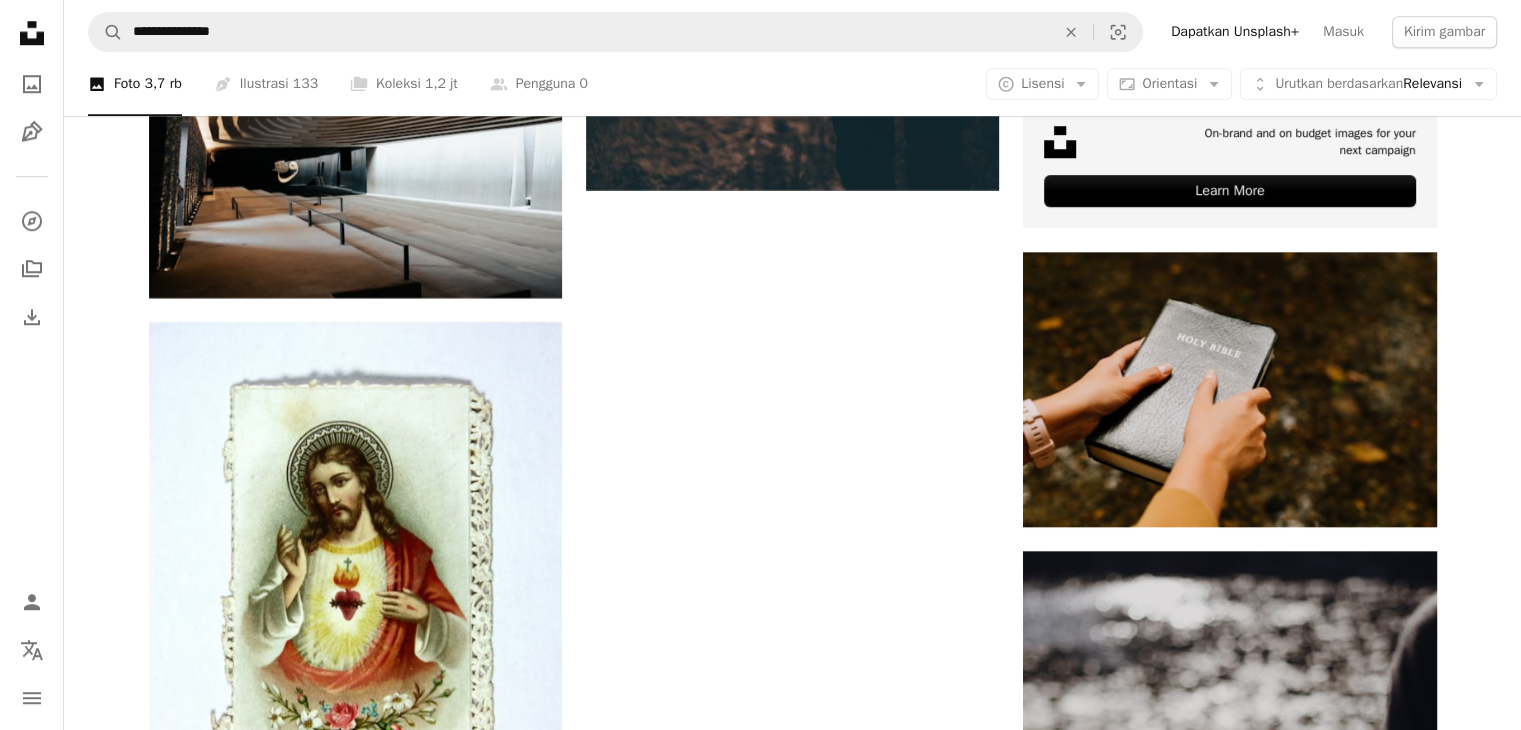 scroll, scrollTop: 9400, scrollLeft: 0, axis: vertical 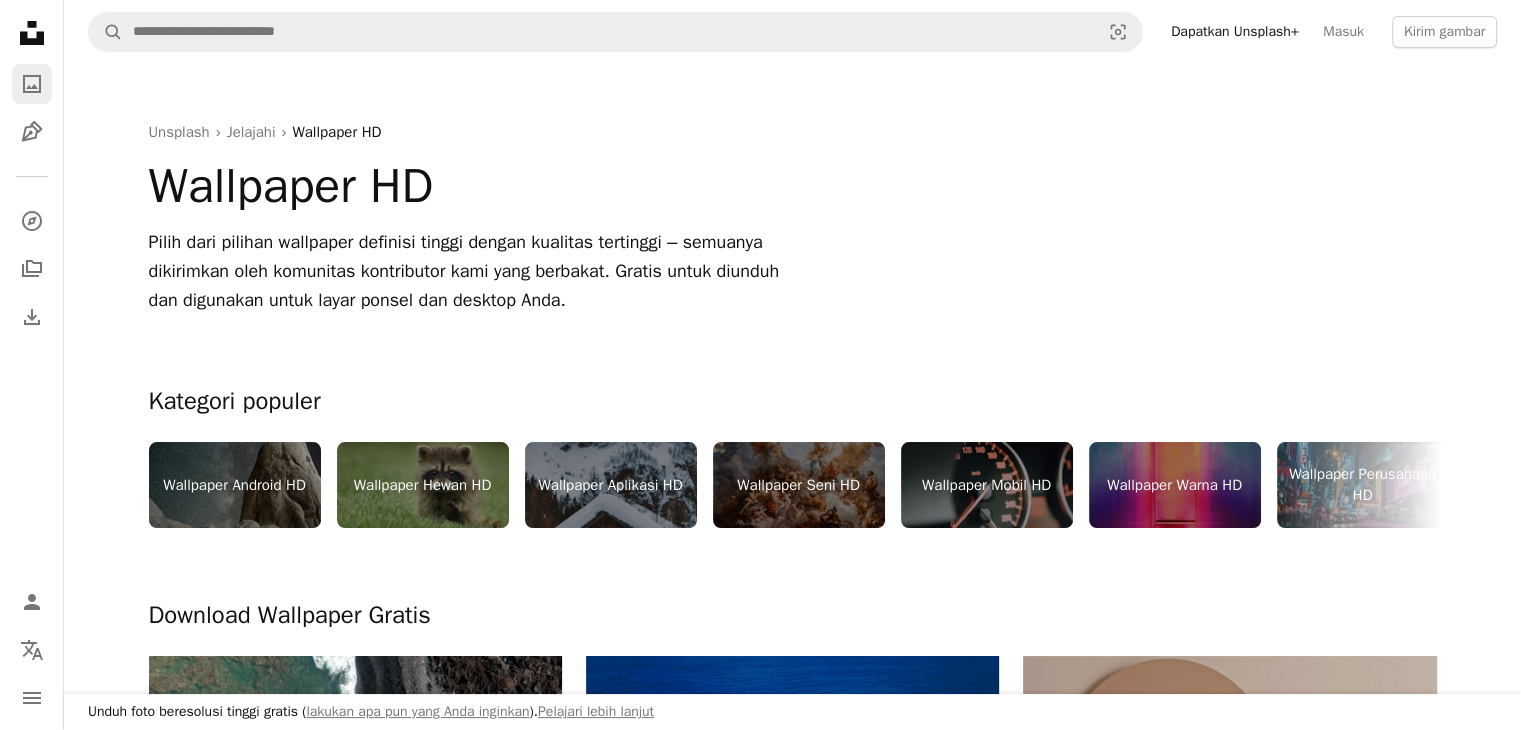 click on "A photo" 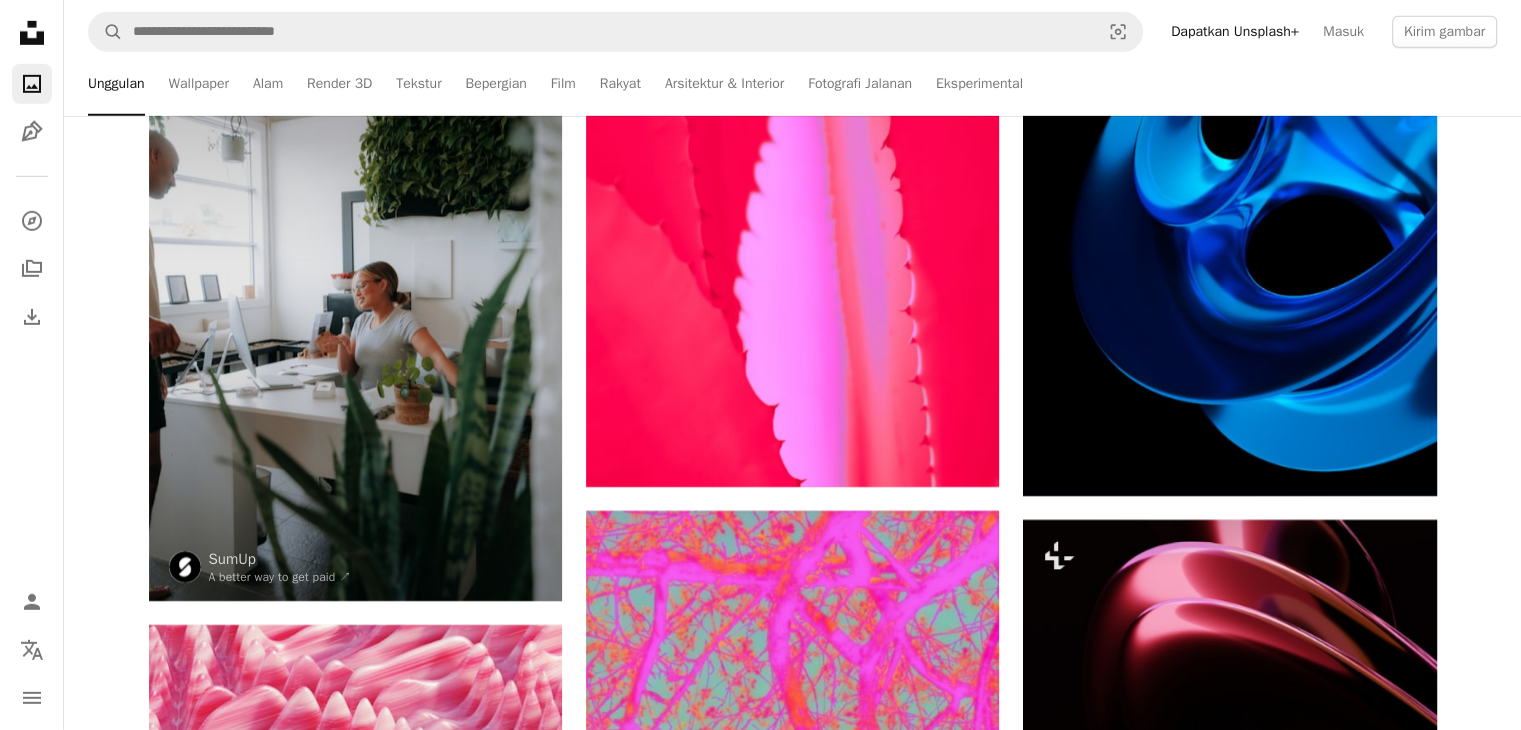 scroll, scrollTop: 14300, scrollLeft: 0, axis: vertical 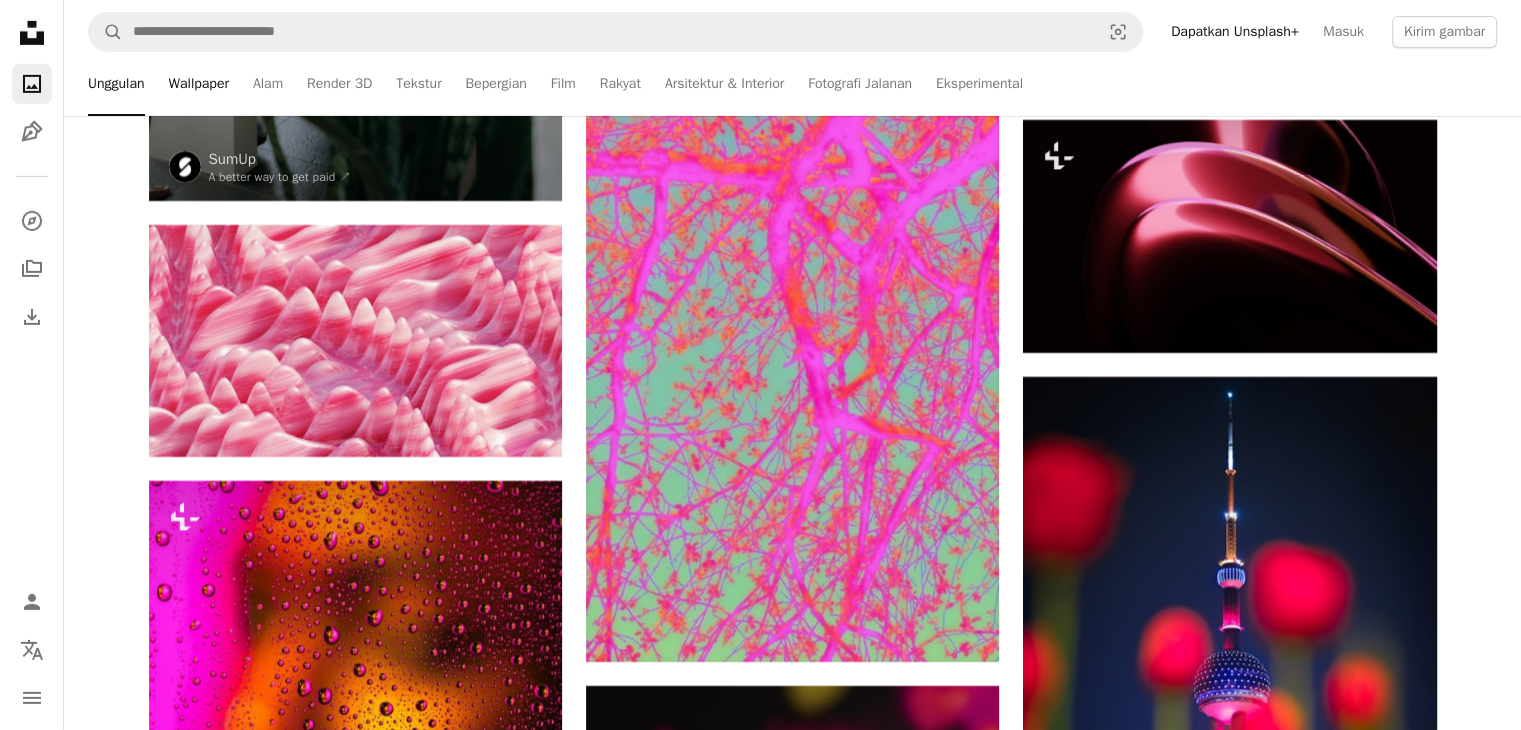 click on "Wallpaper" at bounding box center (199, 84) 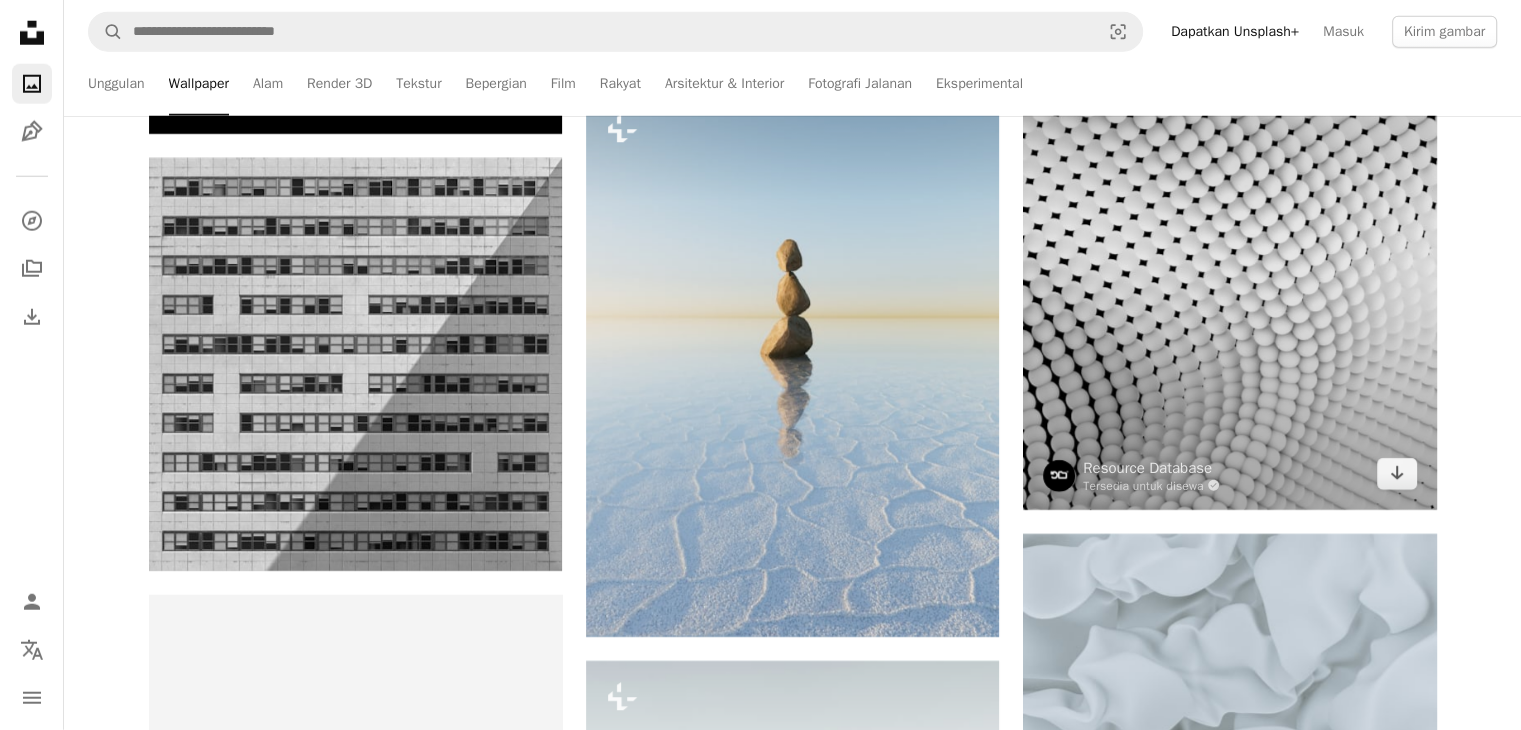scroll, scrollTop: 5600, scrollLeft: 0, axis: vertical 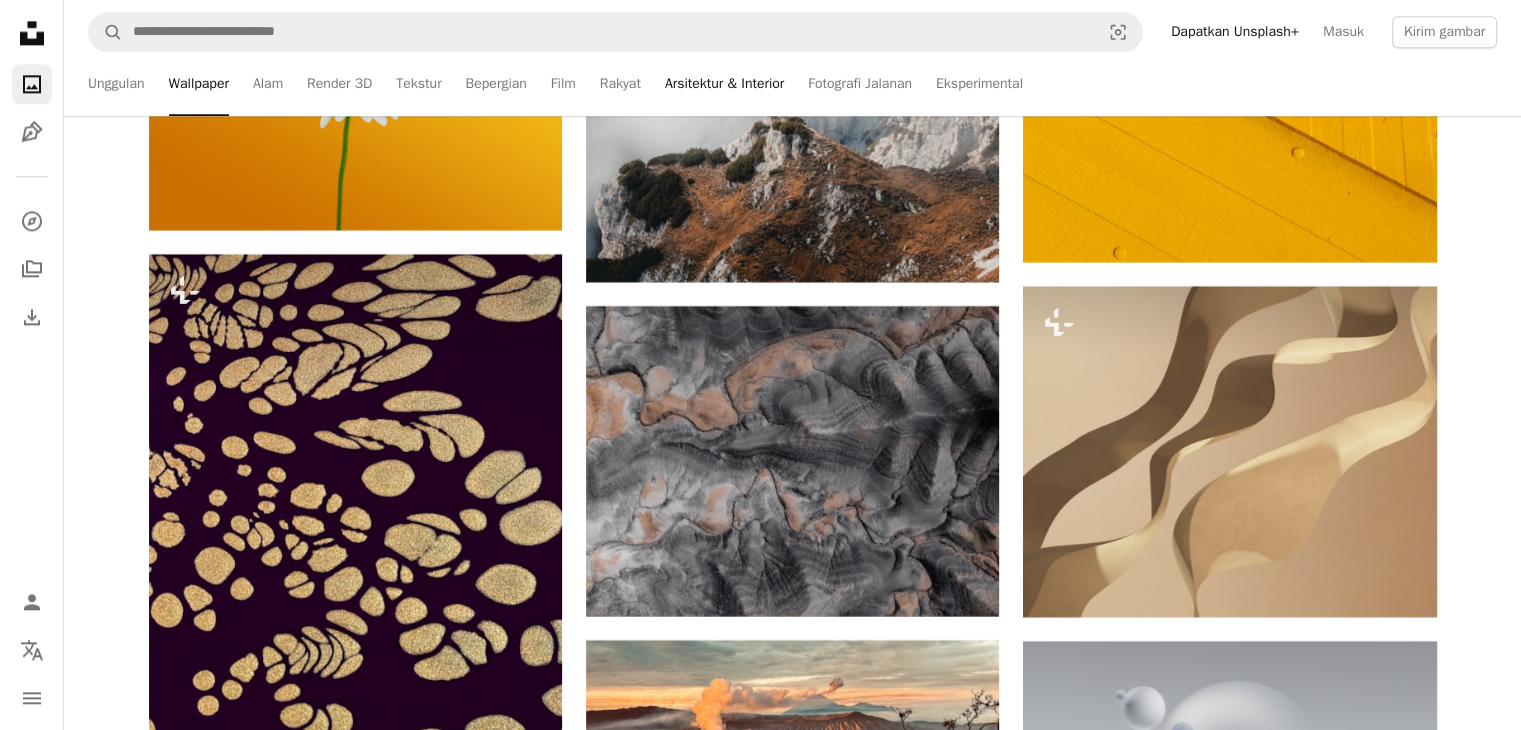 click on "Arsitektur & Interior" at bounding box center (724, 84) 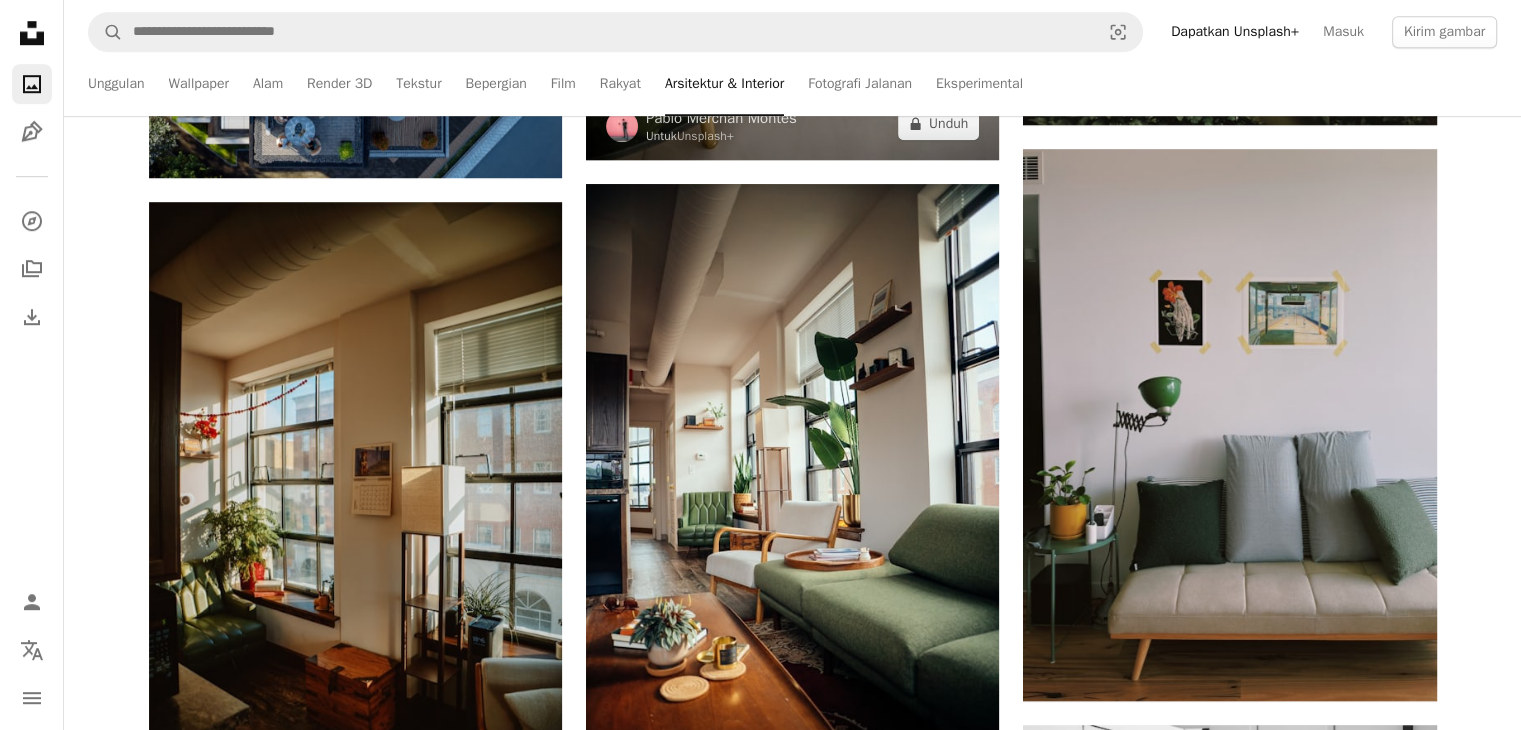 scroll, scrollTop: 2000, scrollLeft: 0, axis: vertical 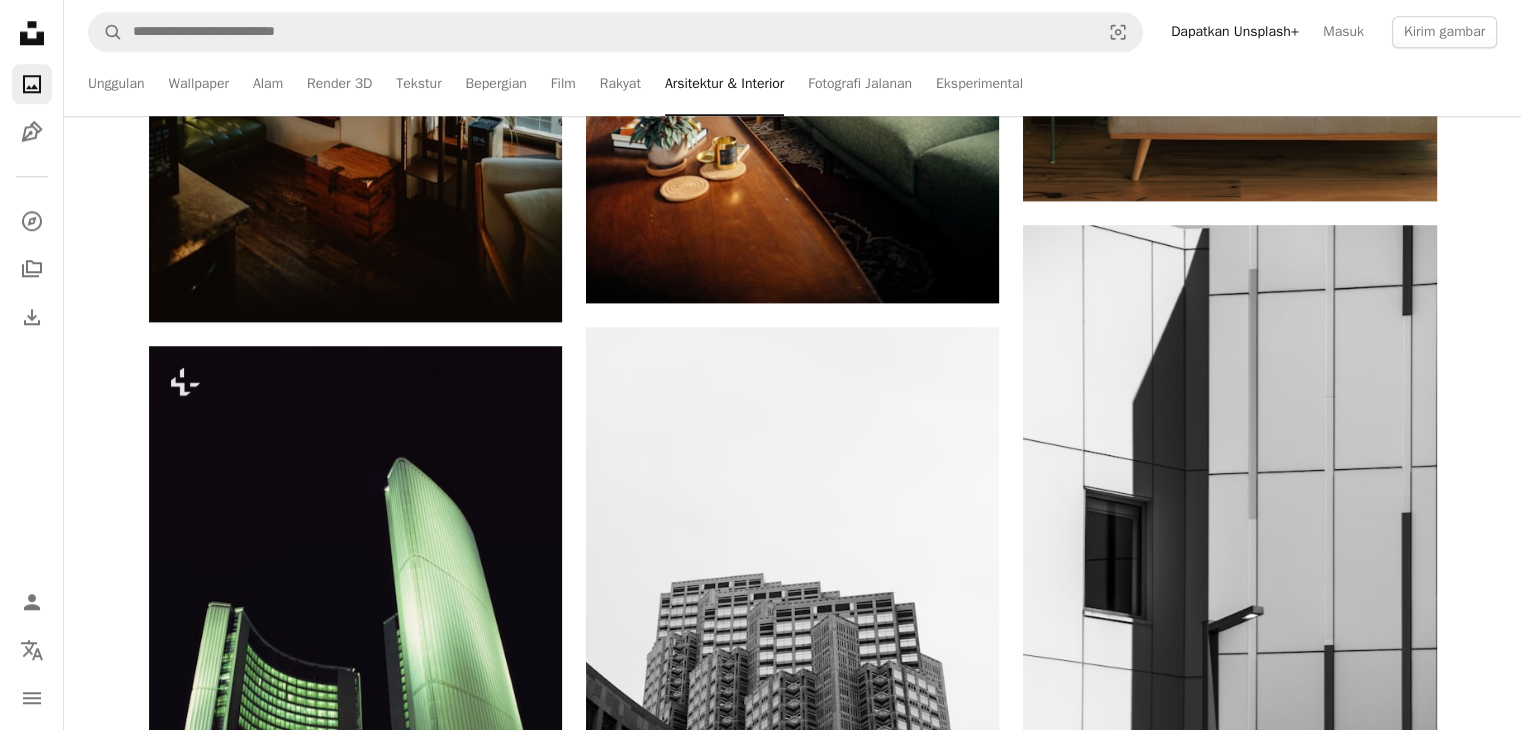 click on "Unggulan Wallpaper Alam Render 3D Tekstur Bepergian Film Rakyat Arsitektur & Interior Fotografi Jalanan Eksperimental" at bounding box center [833, 84] 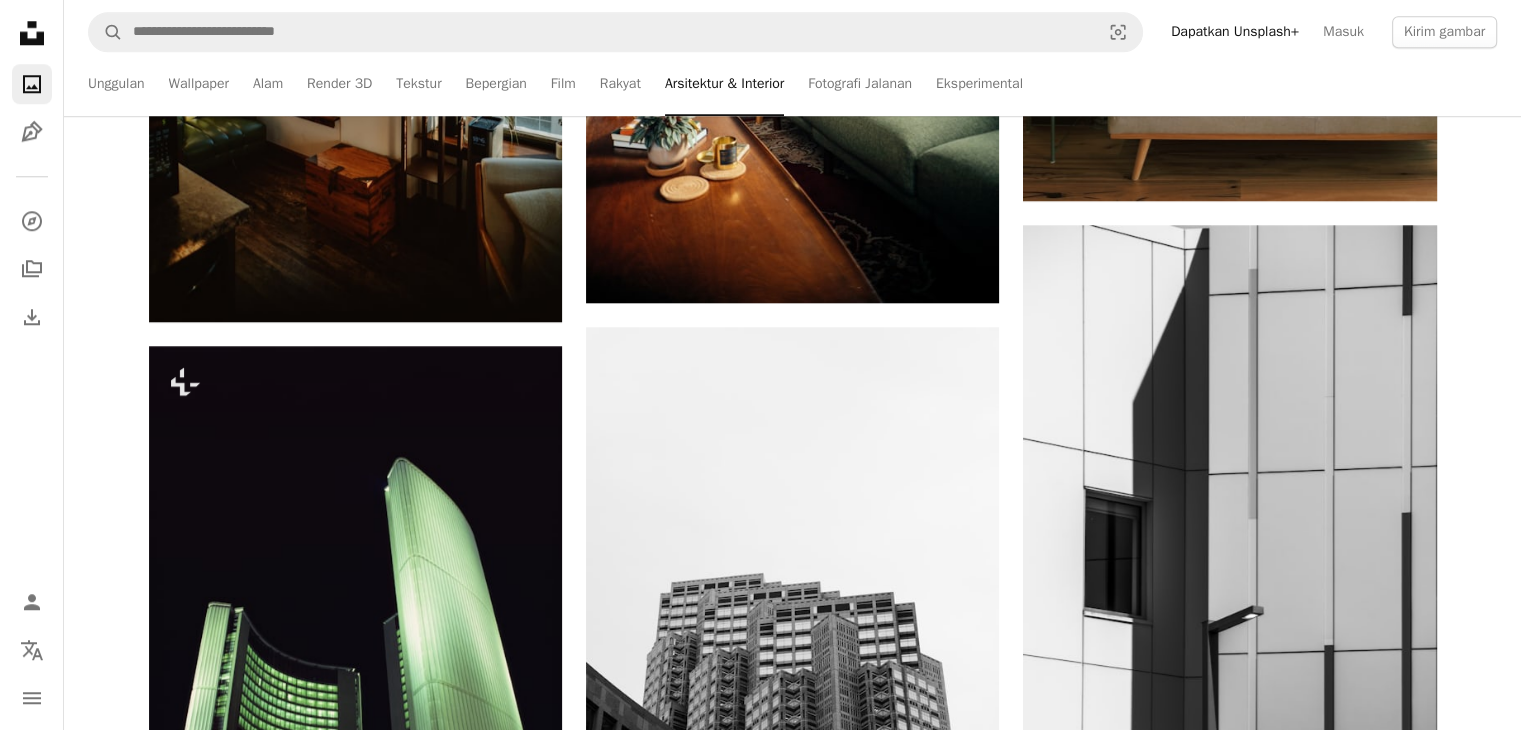 click on "Unggulan Wallpaper Alam Render 3D Tekstur Bepergian Film Rakyat Arsitektur & Interior Fotografi Jalanan Eksperimental" at bounding box center [833, 84] 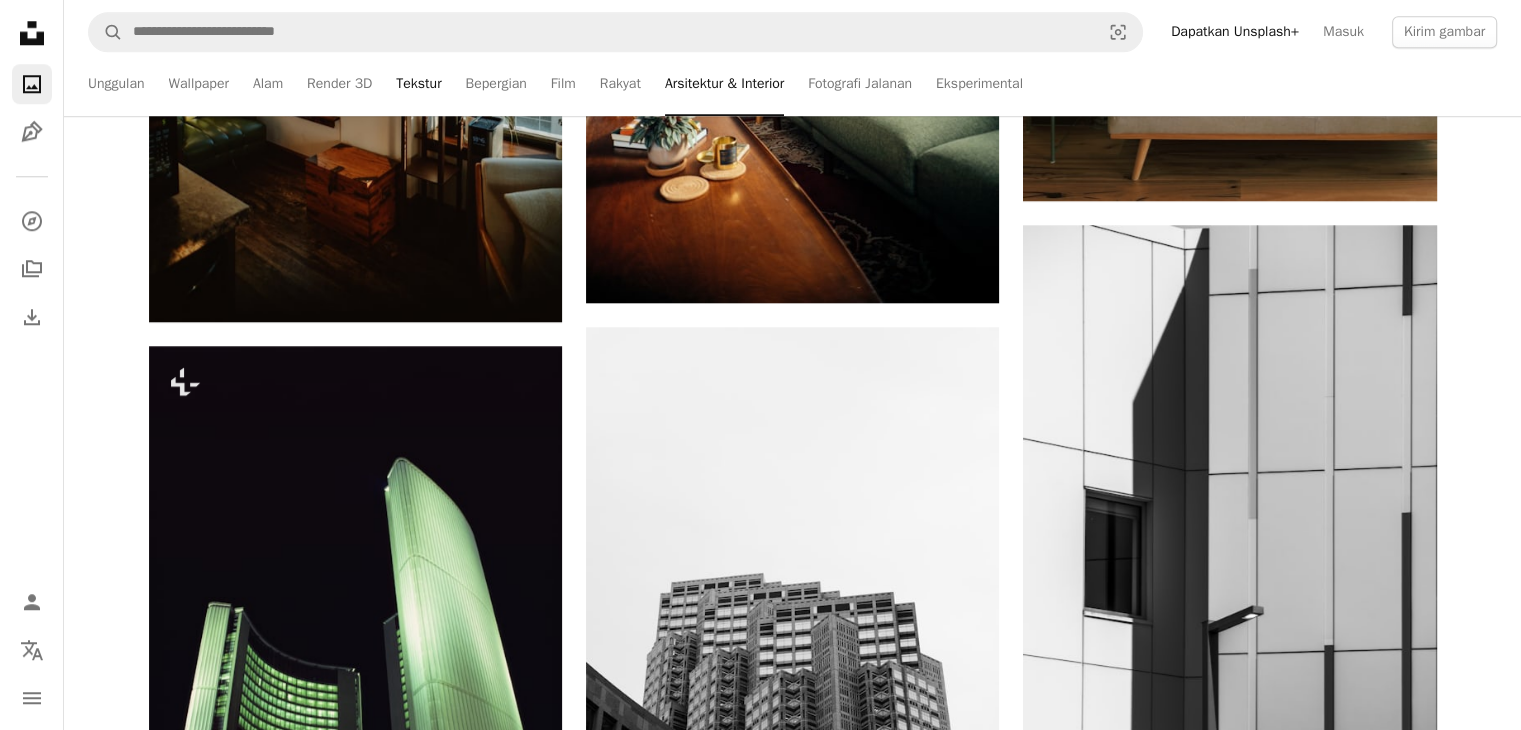 click on "Tekstur" at bounding box center (418, 84) 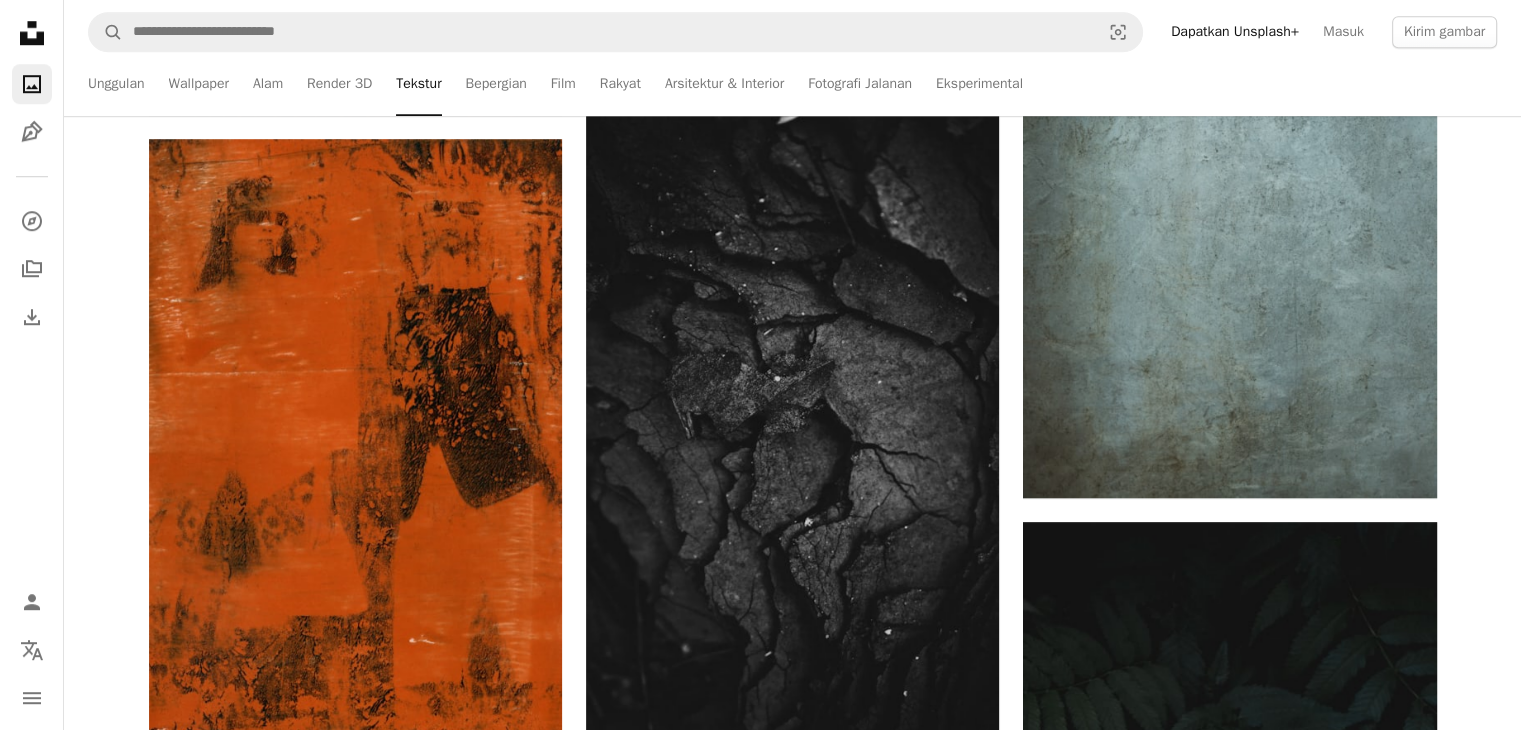 scroll, scrollTop: 2100, scrollLeft: 0, axis: vertical 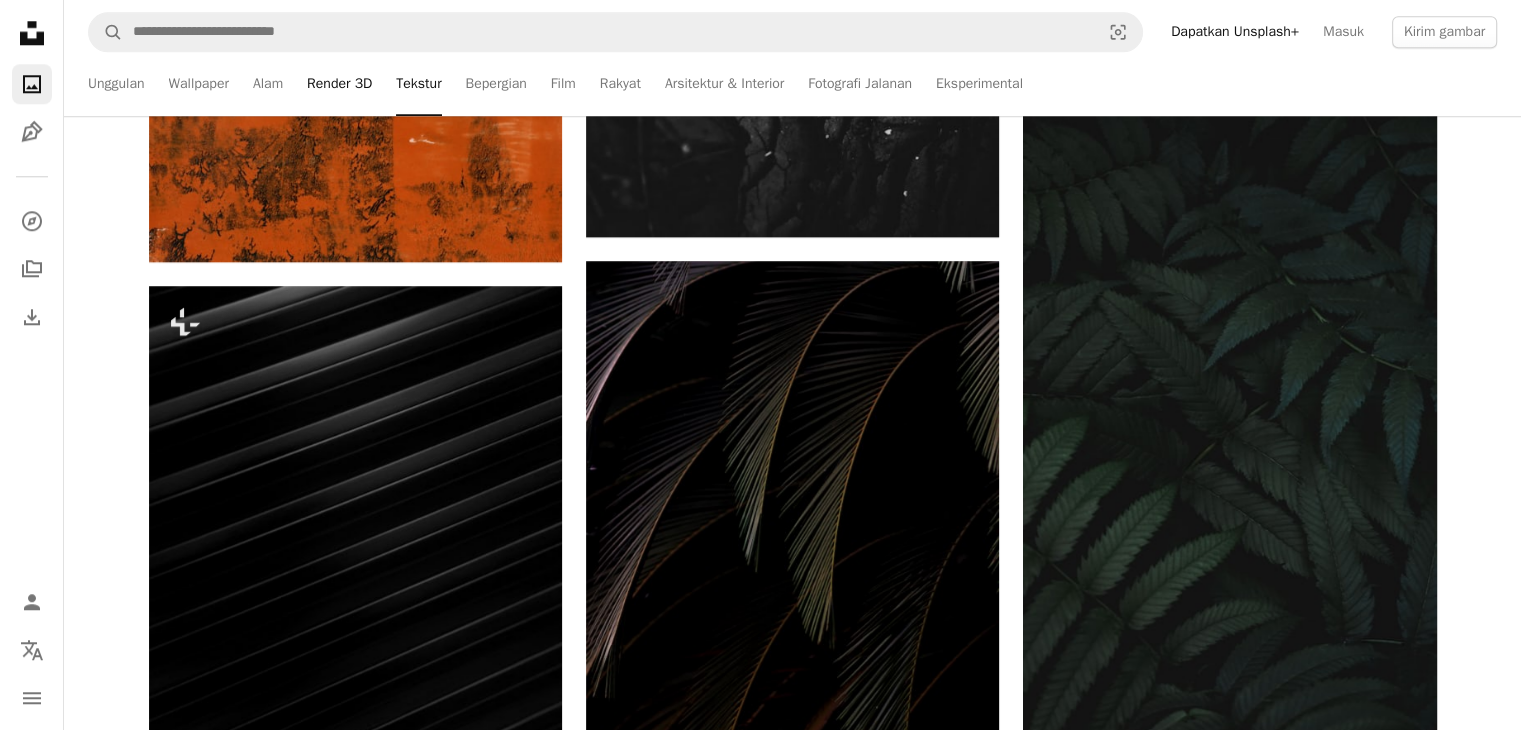 click on "Render 3D" at bounding box center (339, 84) 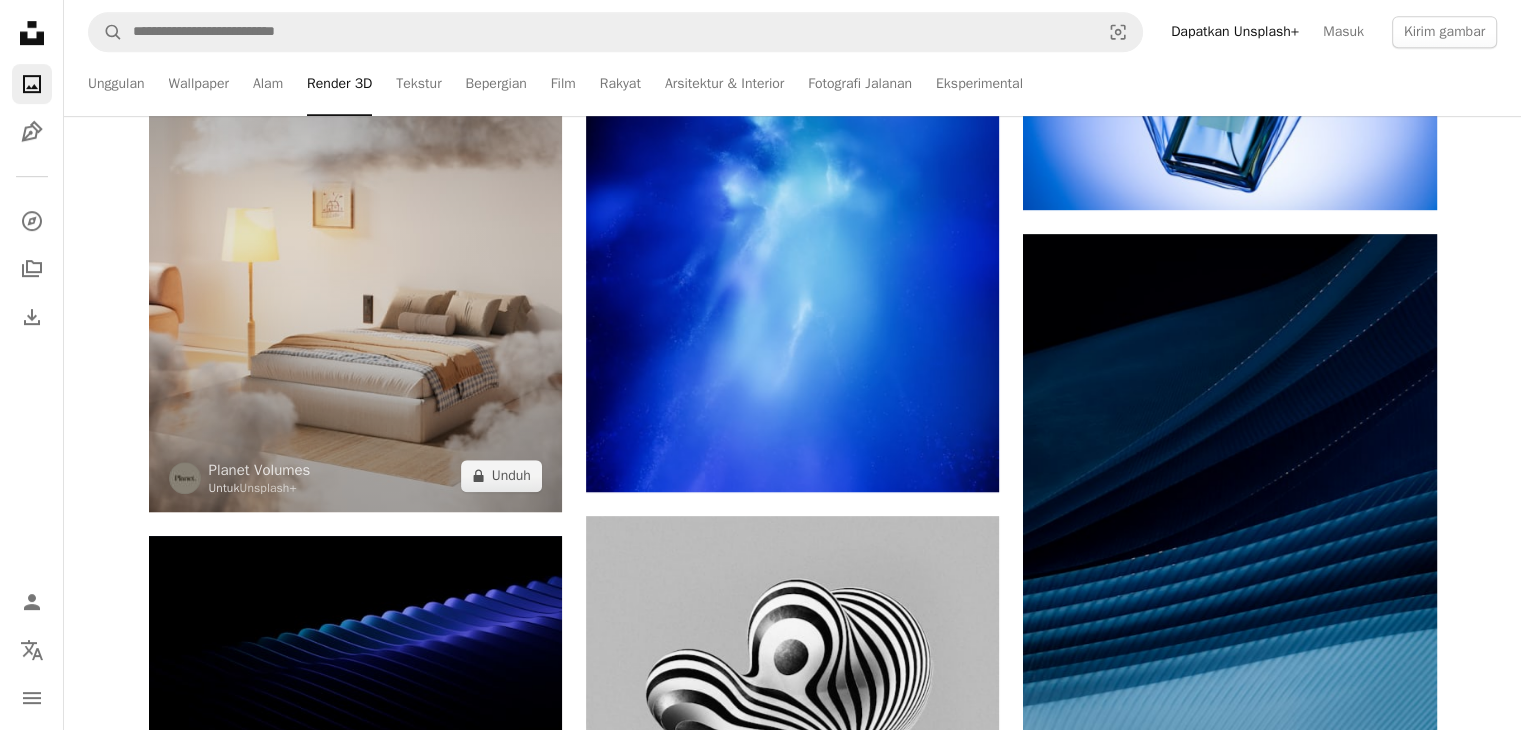 scroll, scrollTop: 1500, scrollLeft: 0, axis: vertical 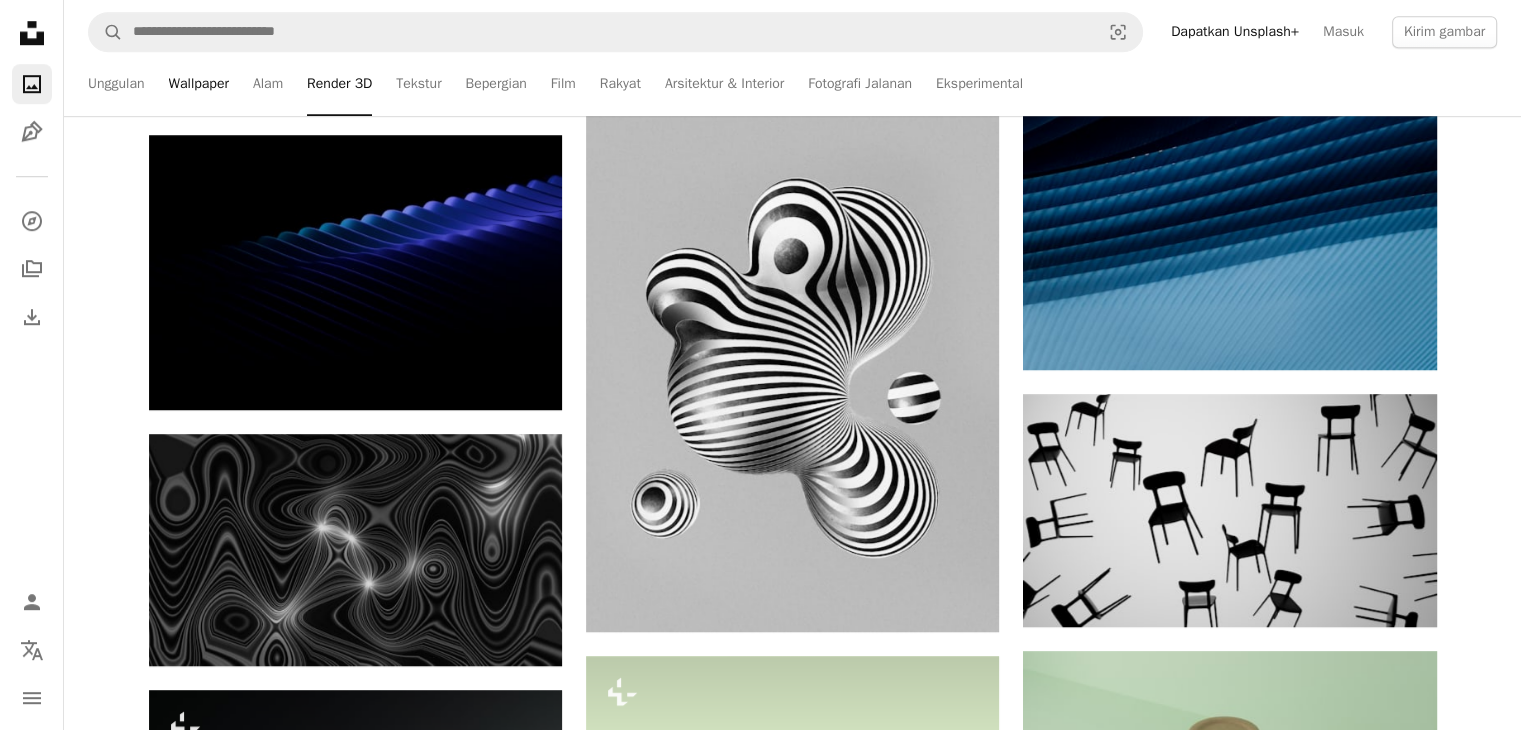 click on "Wallpaper" at bounding box center (199, 84) 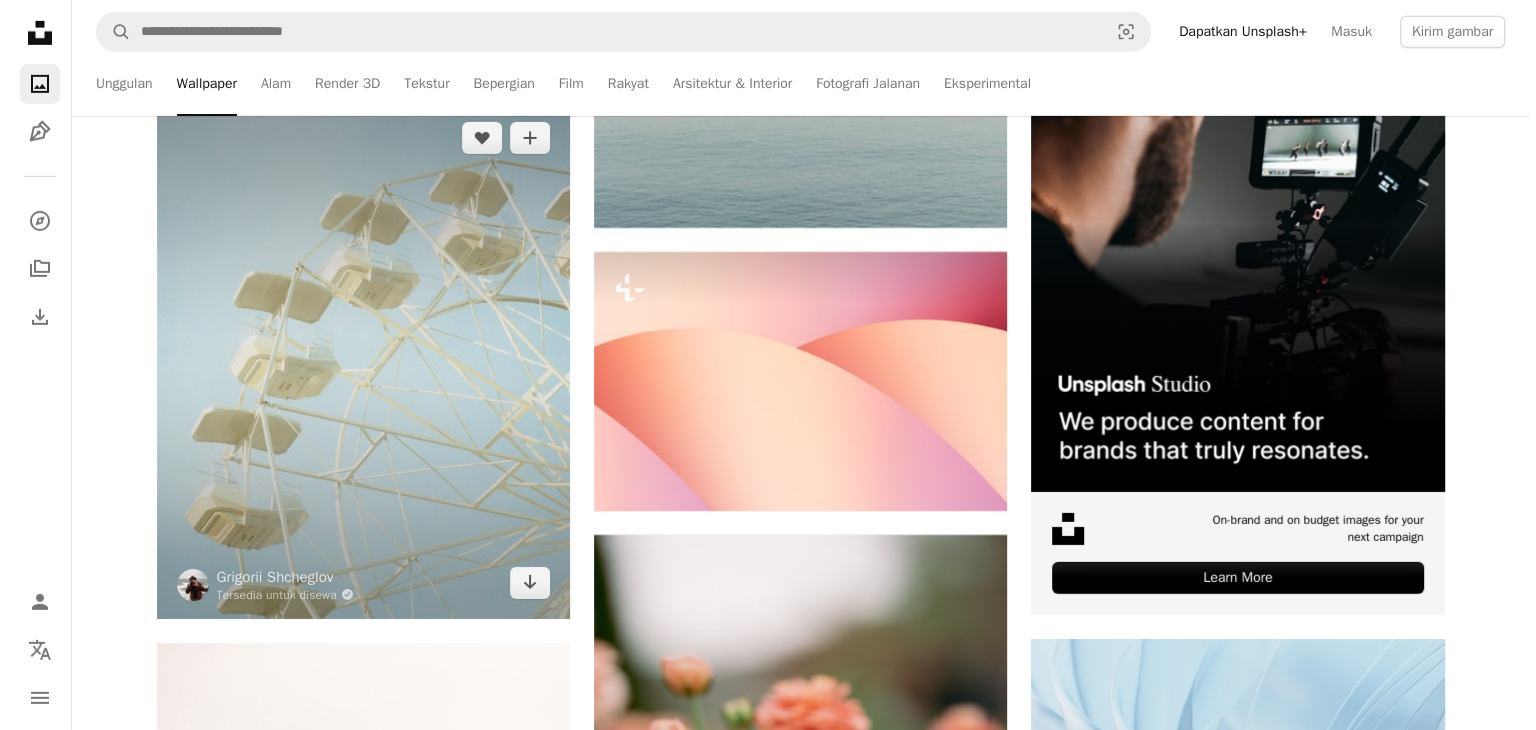 scroll, scrollTop: 6600, scrollLeft: 0, axis: vertical 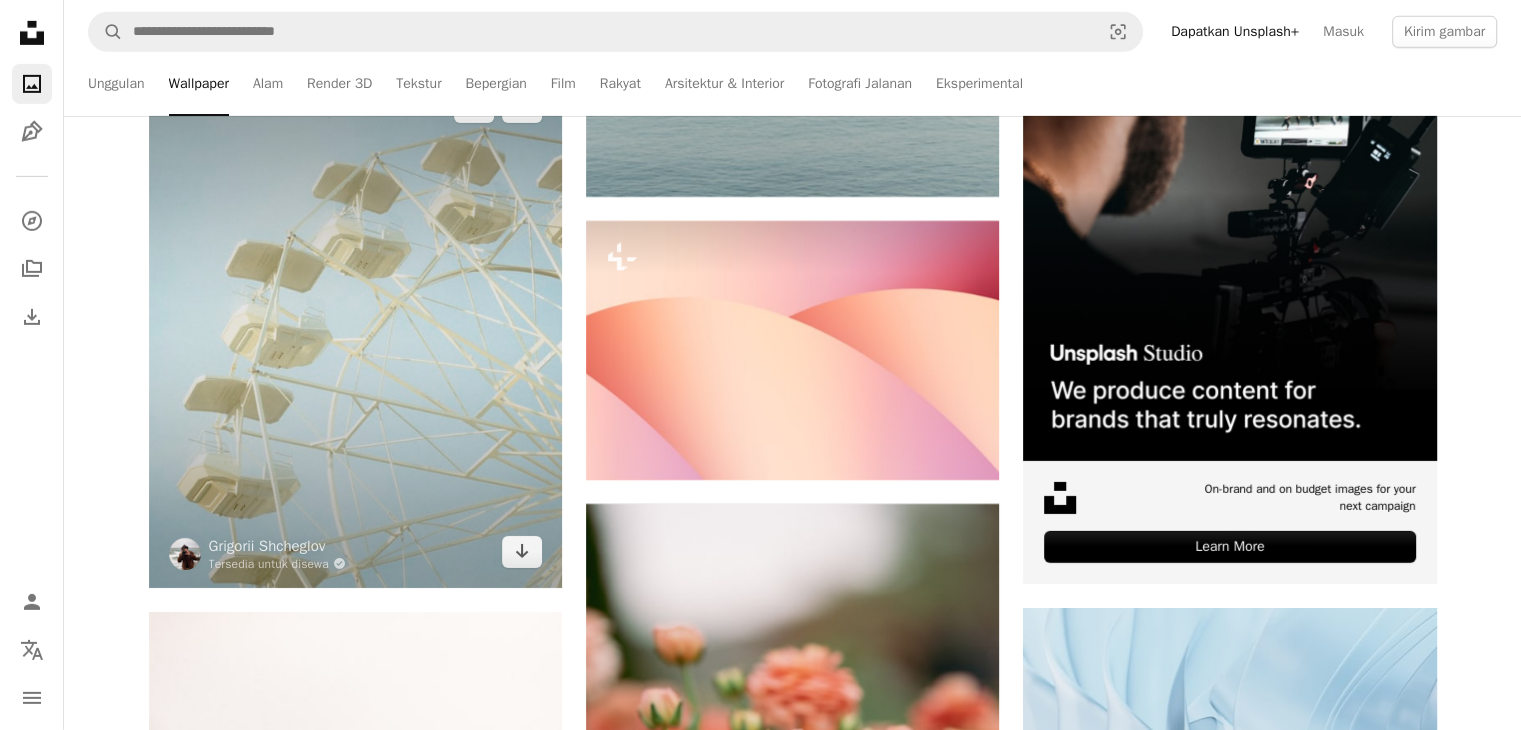 click at bounding box center (355, 329) 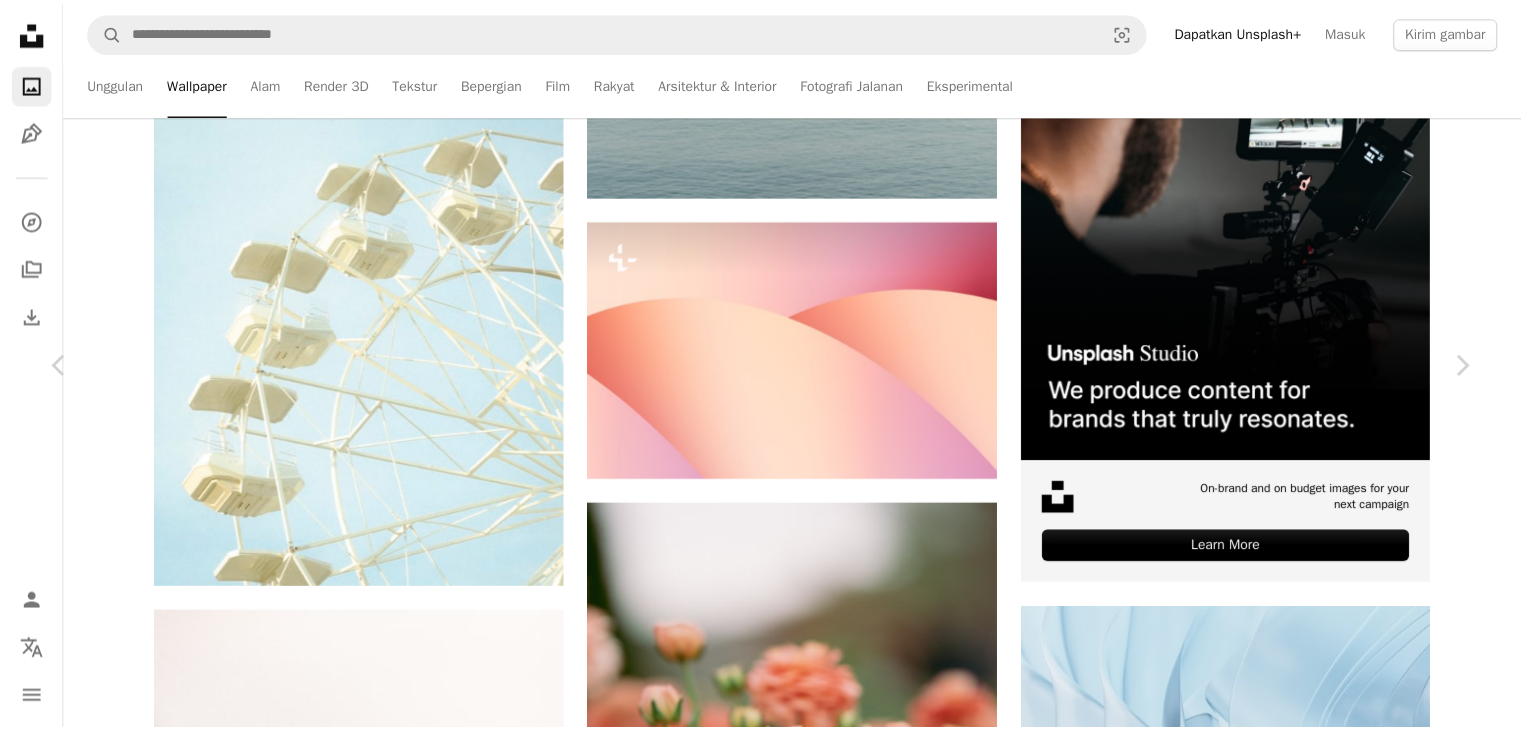 scroll, scrollTop: 0, scrollLeft: 0, axis: both 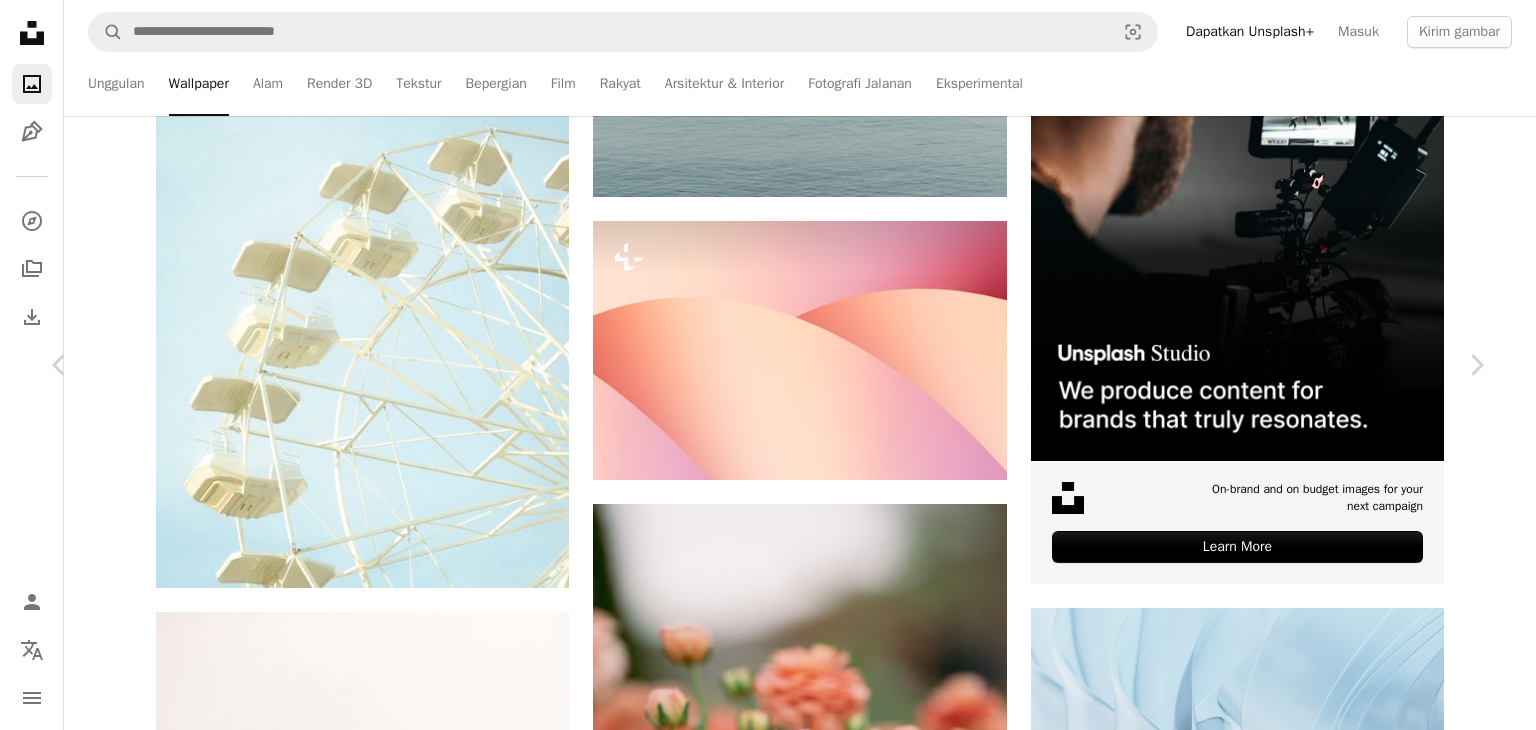 click on "An X shape" at bounding box center [20, 20] 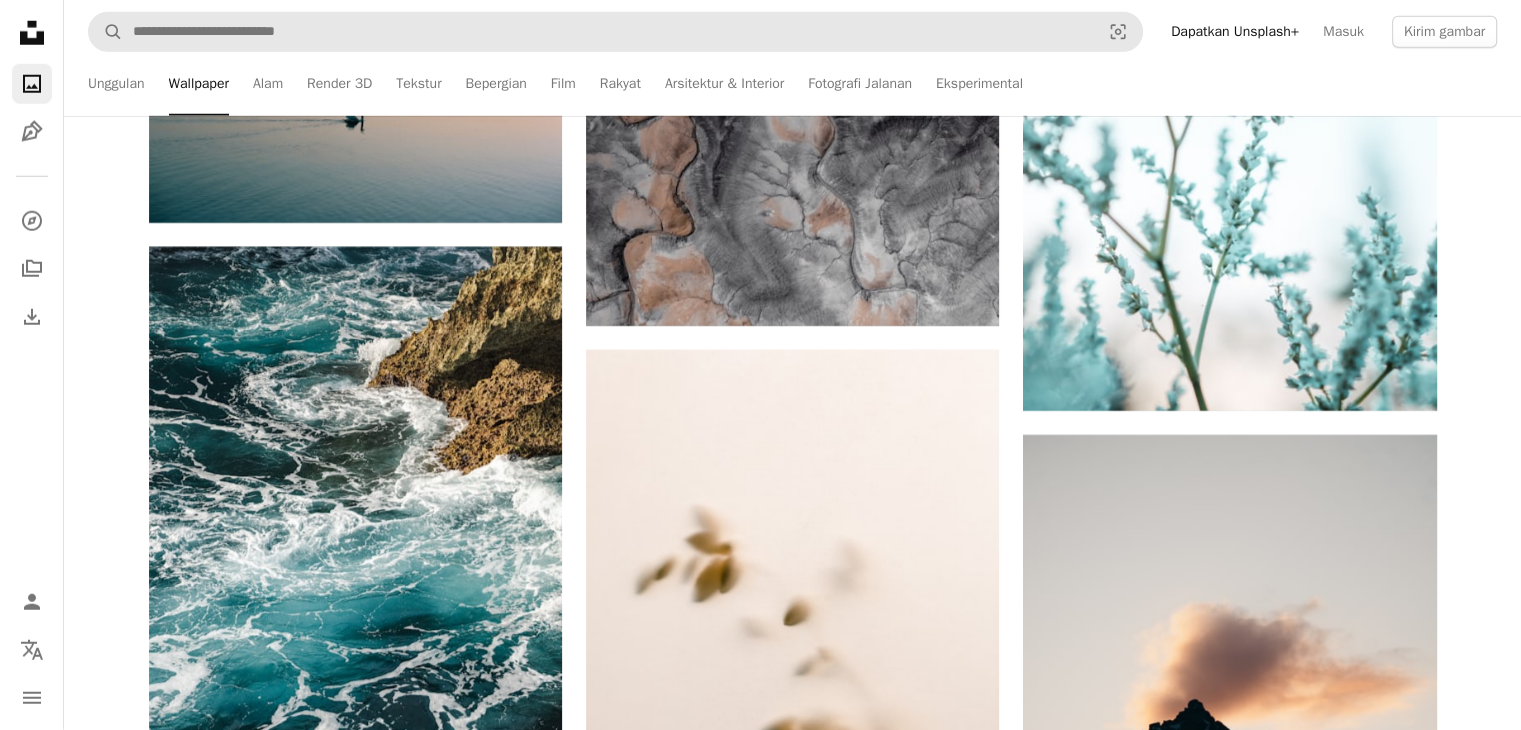 scroll, scrollTop: 28500, scrollLeft: 0, axis: vertical 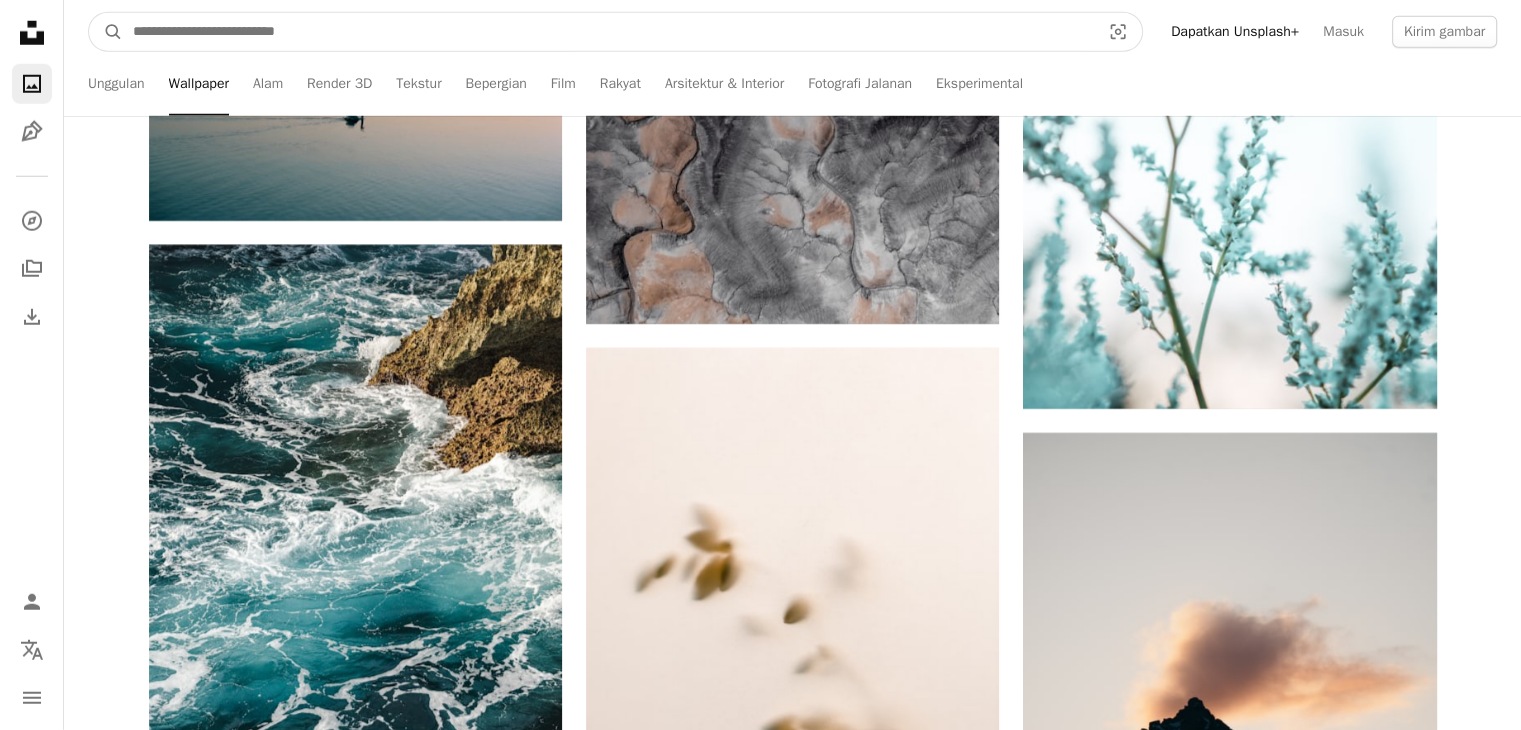 click at bounding box center (608, 32) 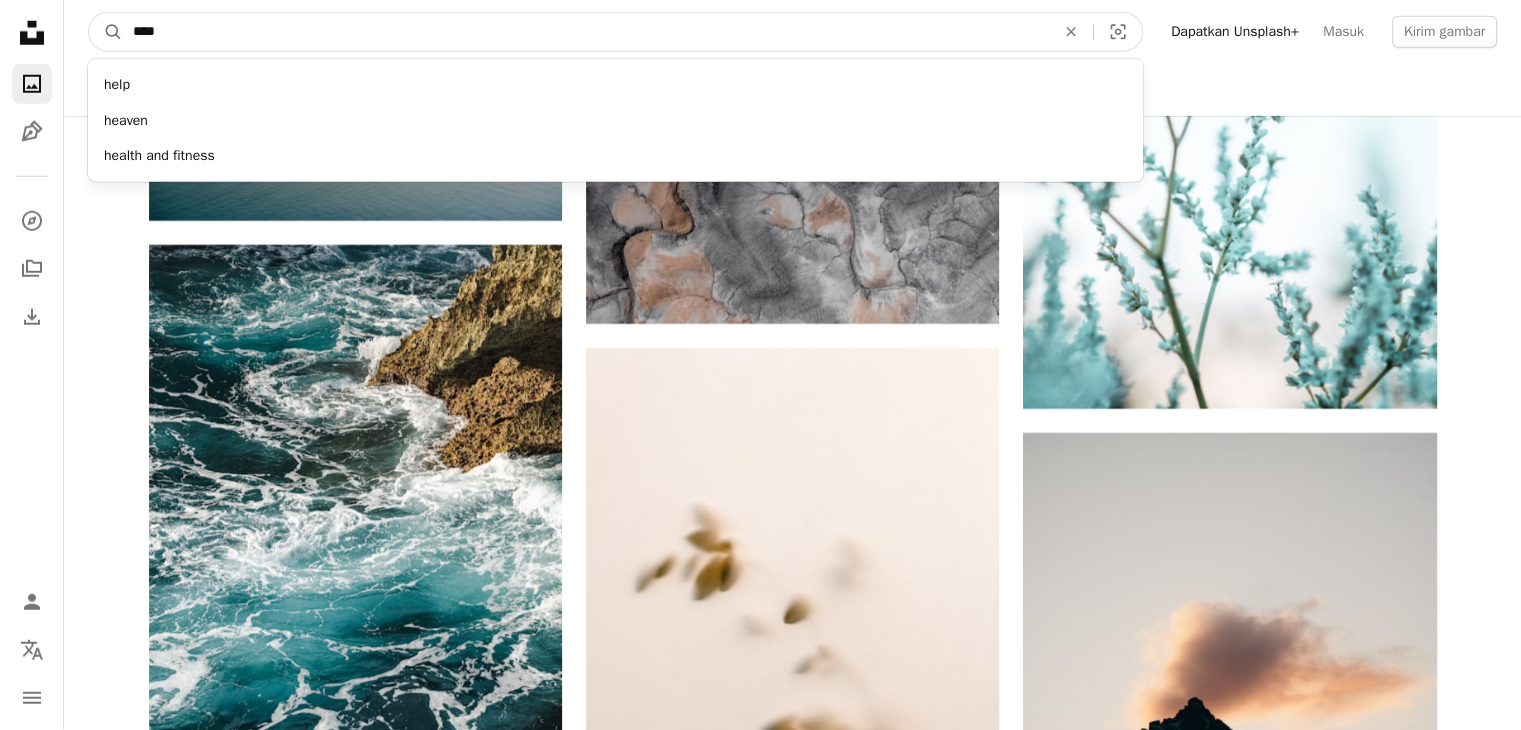 type on "*****" 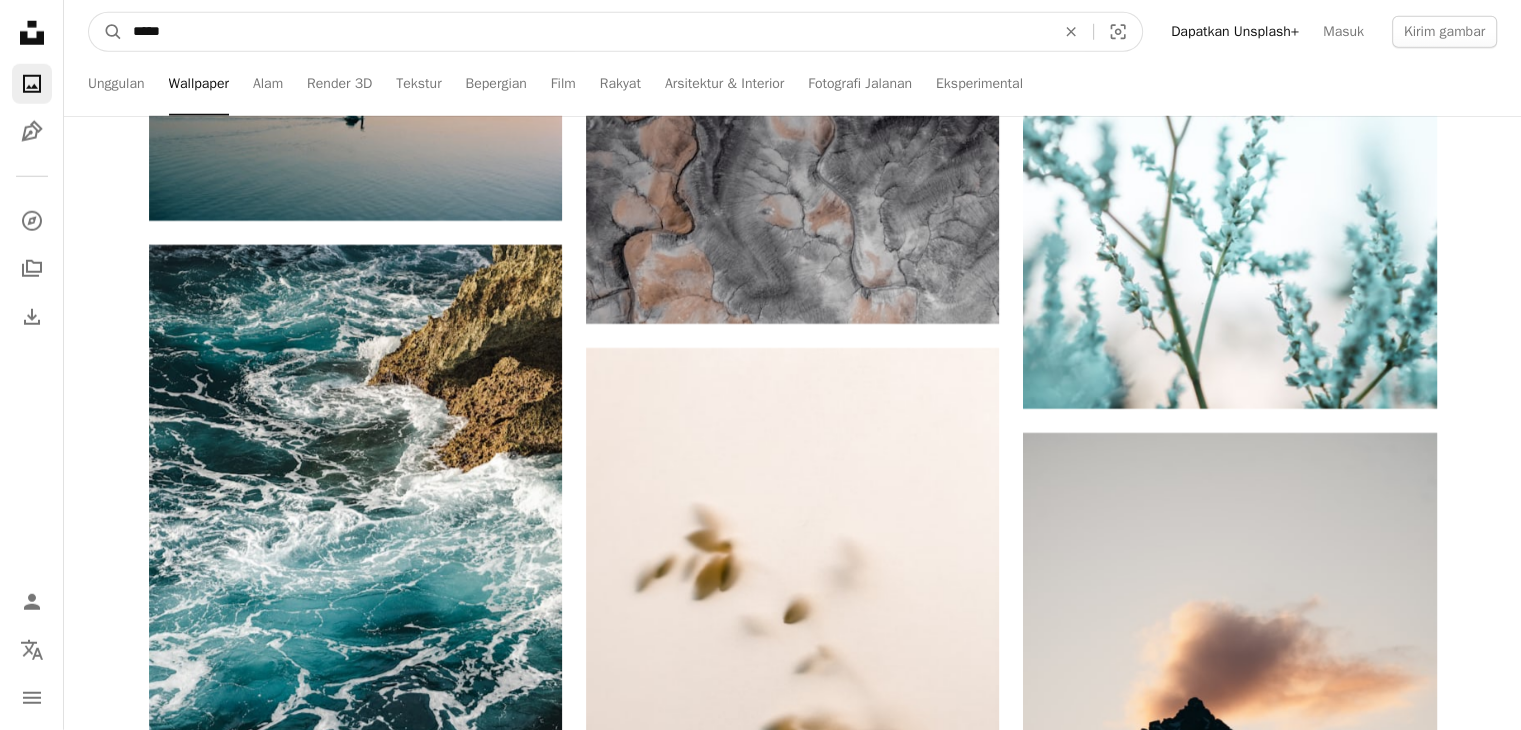 click on "A magnifying glass" at bounding box center (106, 32) 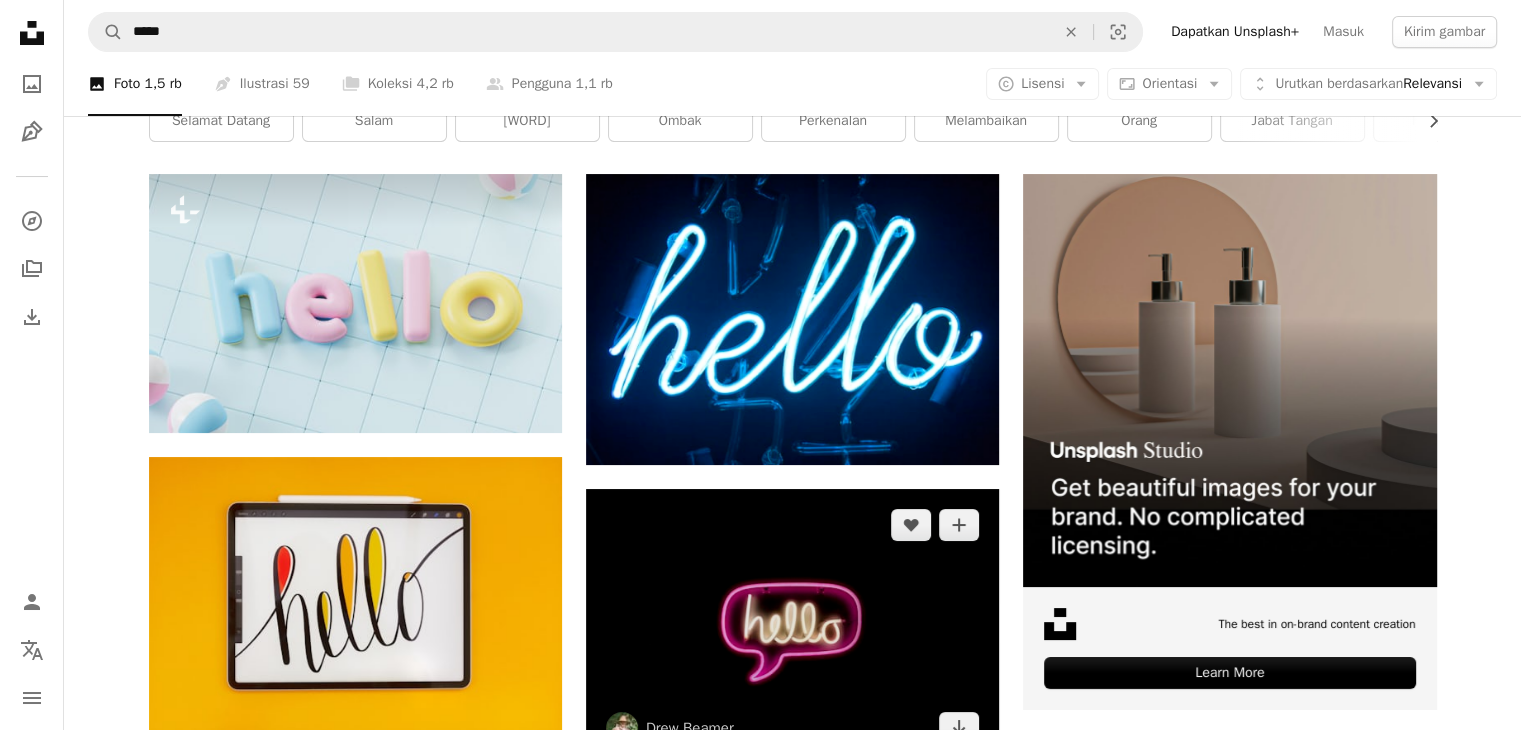 scroll, scrollTop: 0, scrollLeft: 0, axis: both 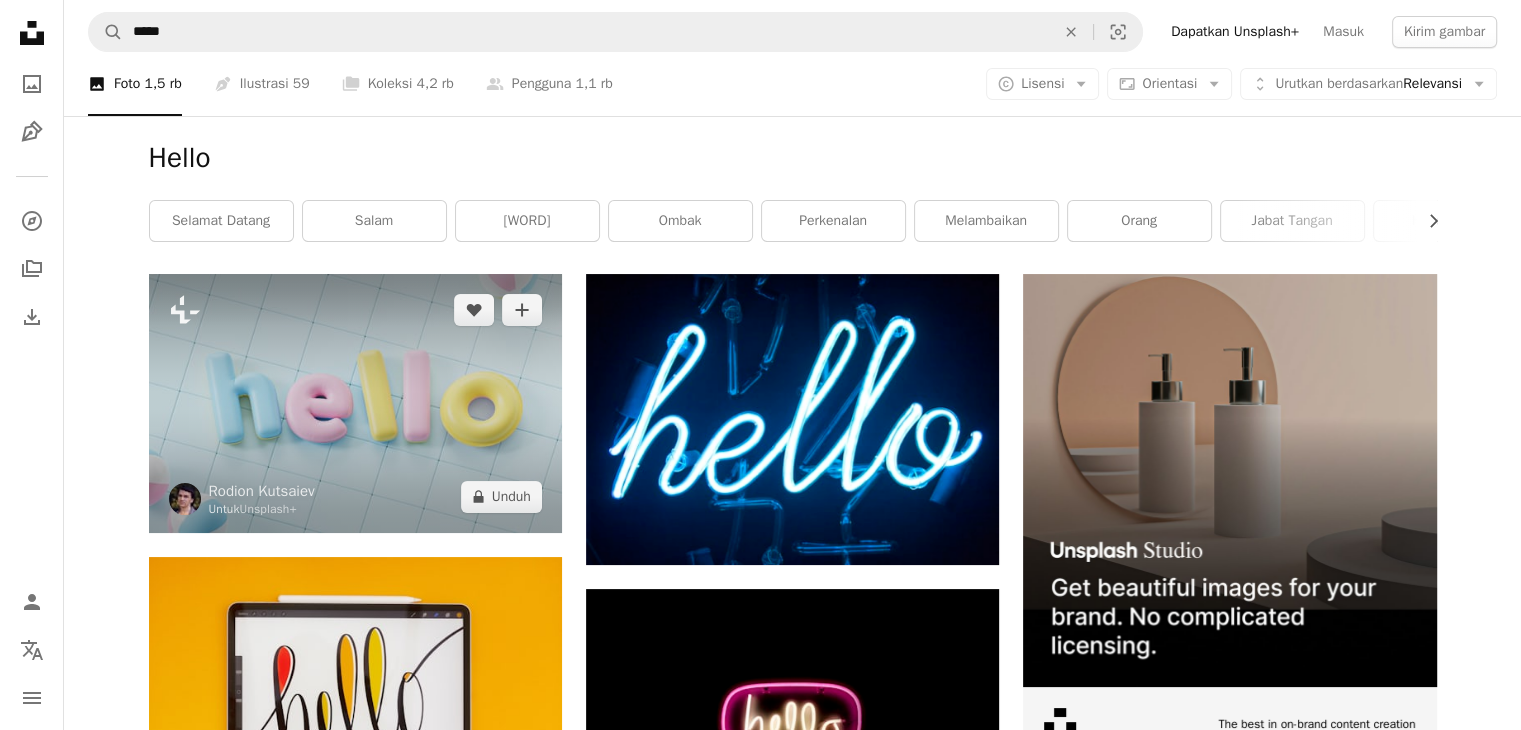 click at bounding box center (355, 403) 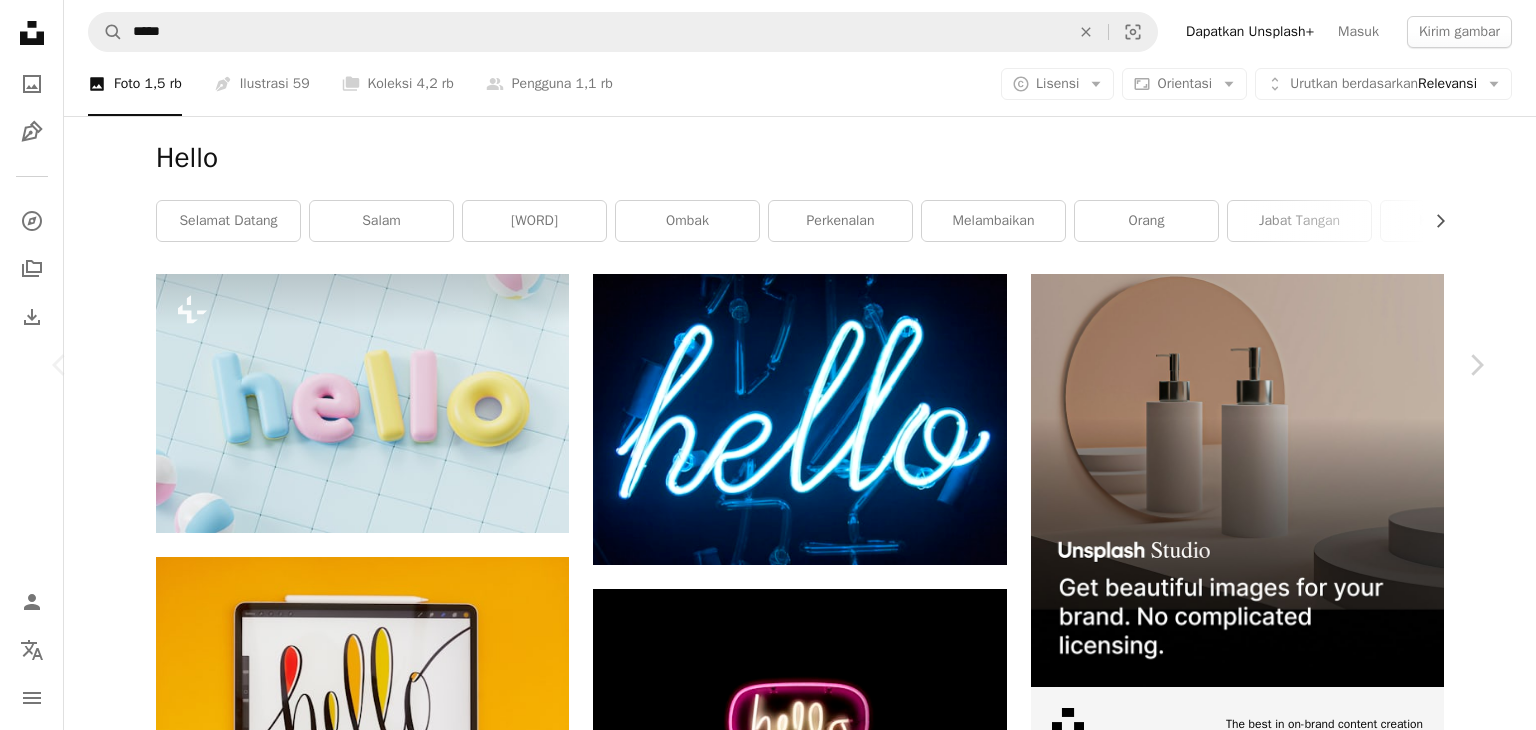 click on "An X shape" at bounding box center [20, 20] 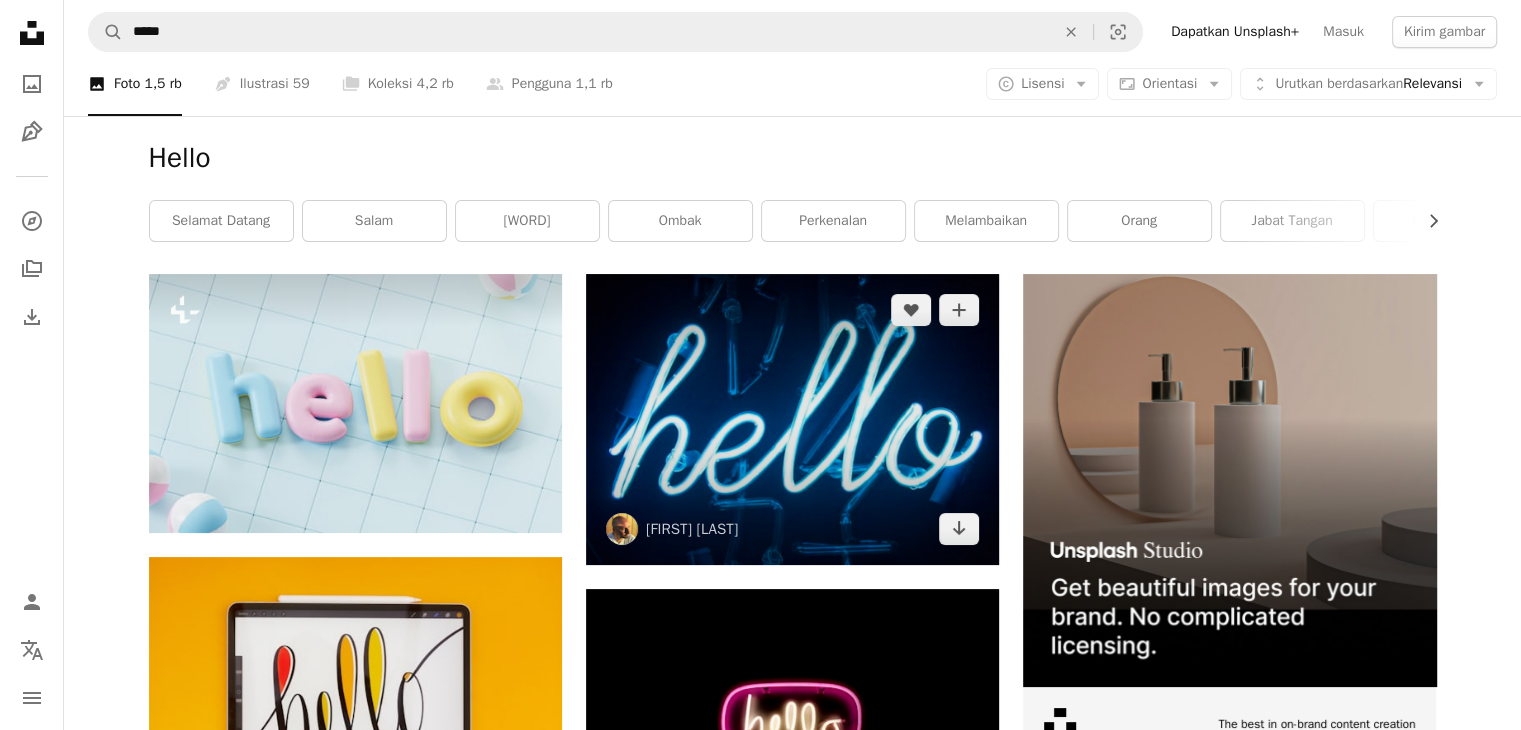 click at bounding box center (792, 419) 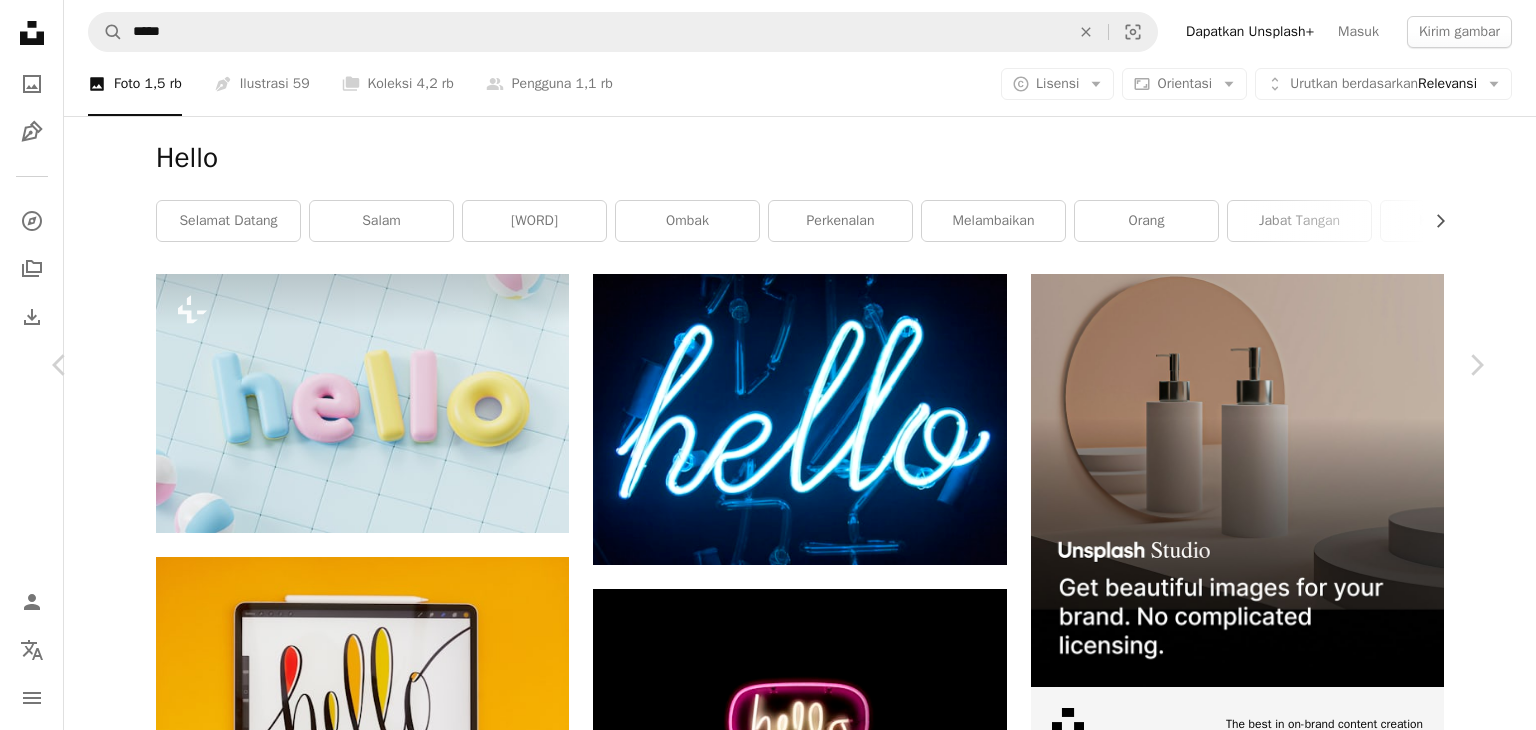 click on "An X shape" at bounding box center [20, 20] 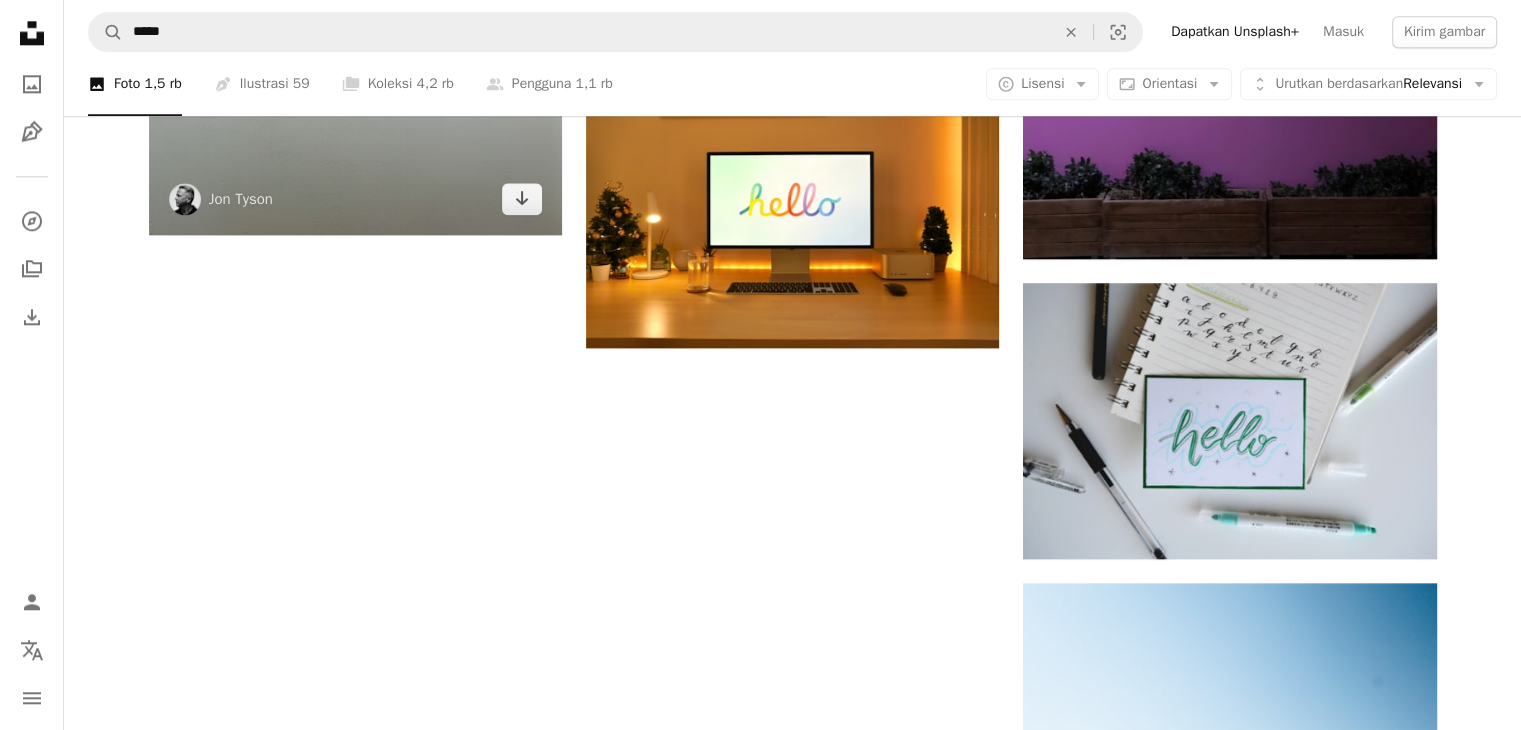 scroll, scrollTop: 2500, scrollLeft: 0, axis: vertical 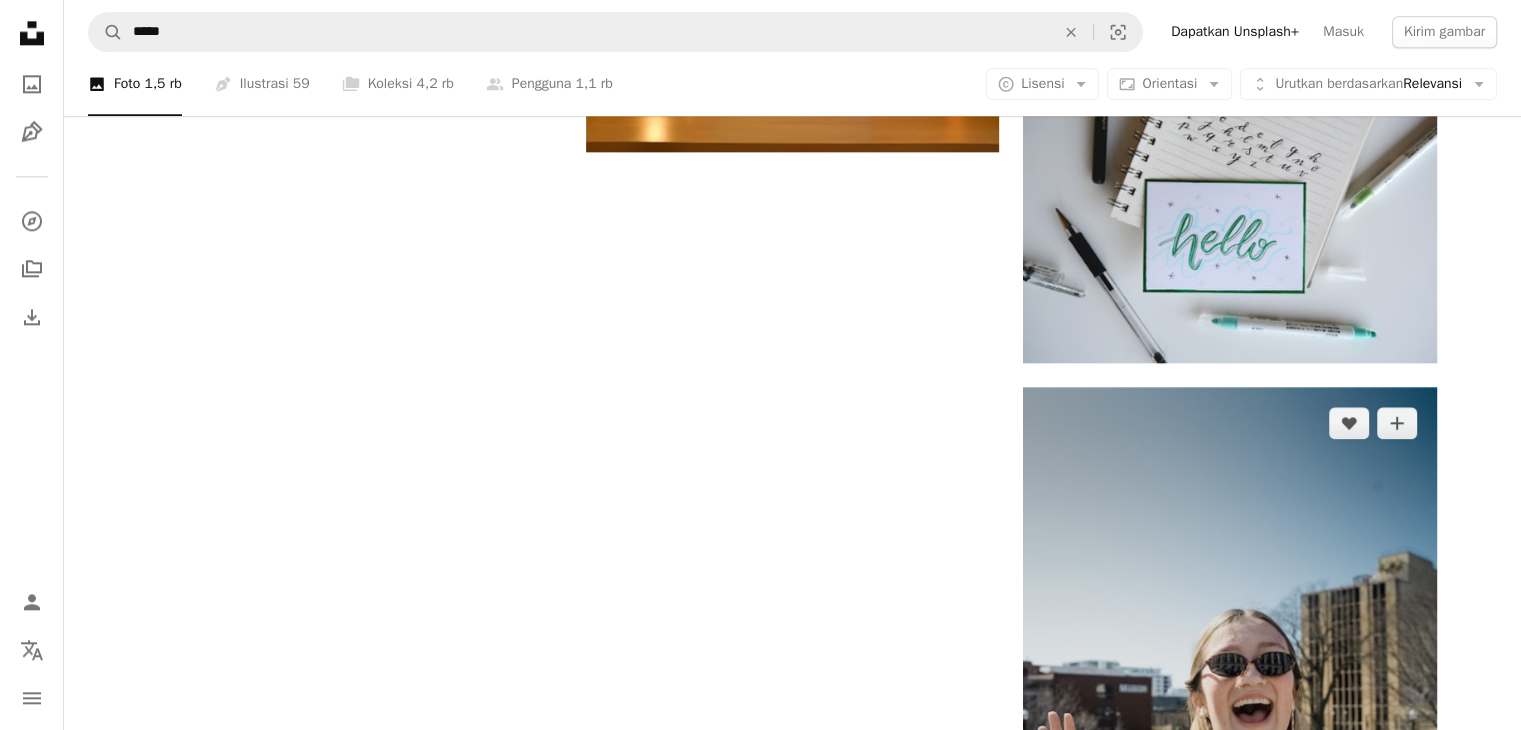 click at bounding box center (1229, 697) 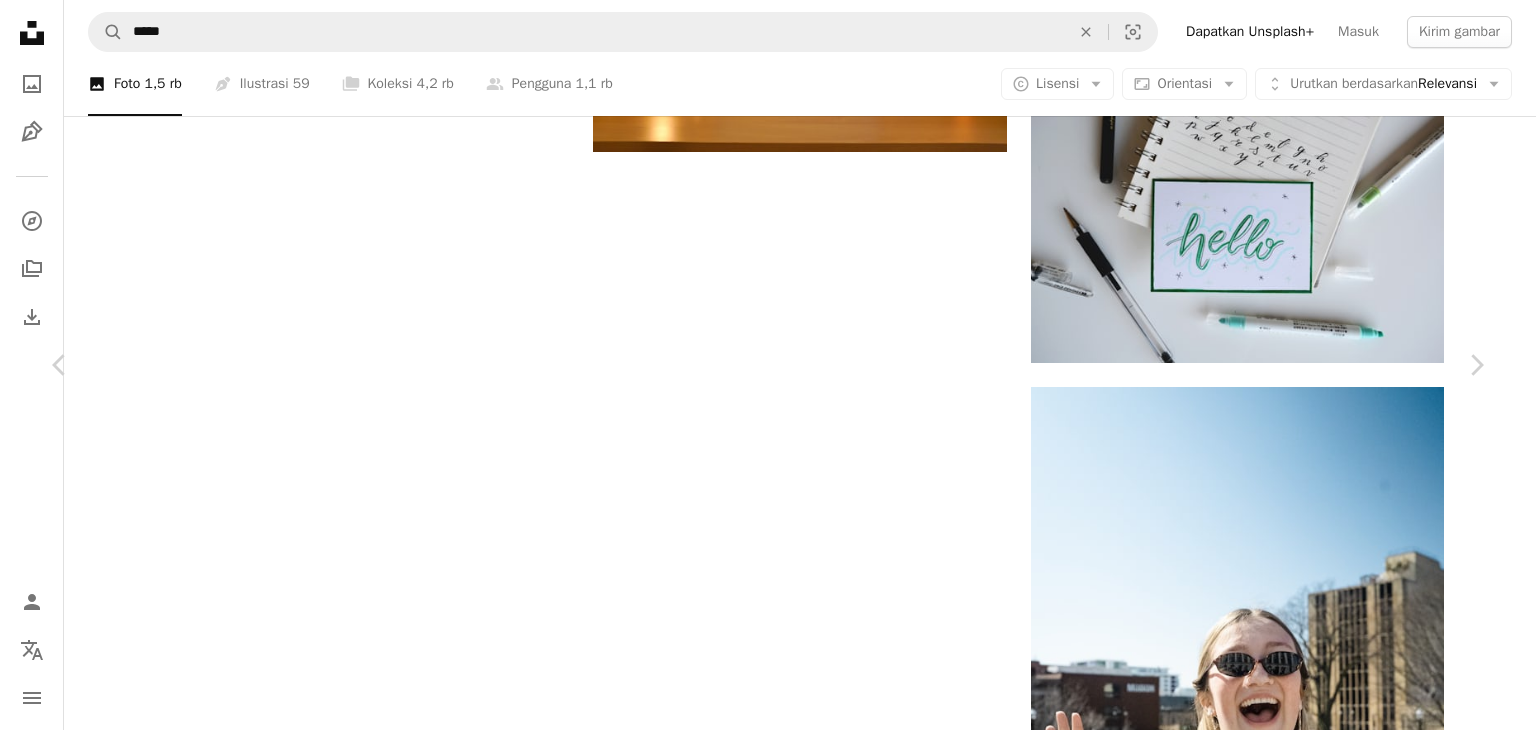 click on "An X shape" at bounding box center [20, 20] 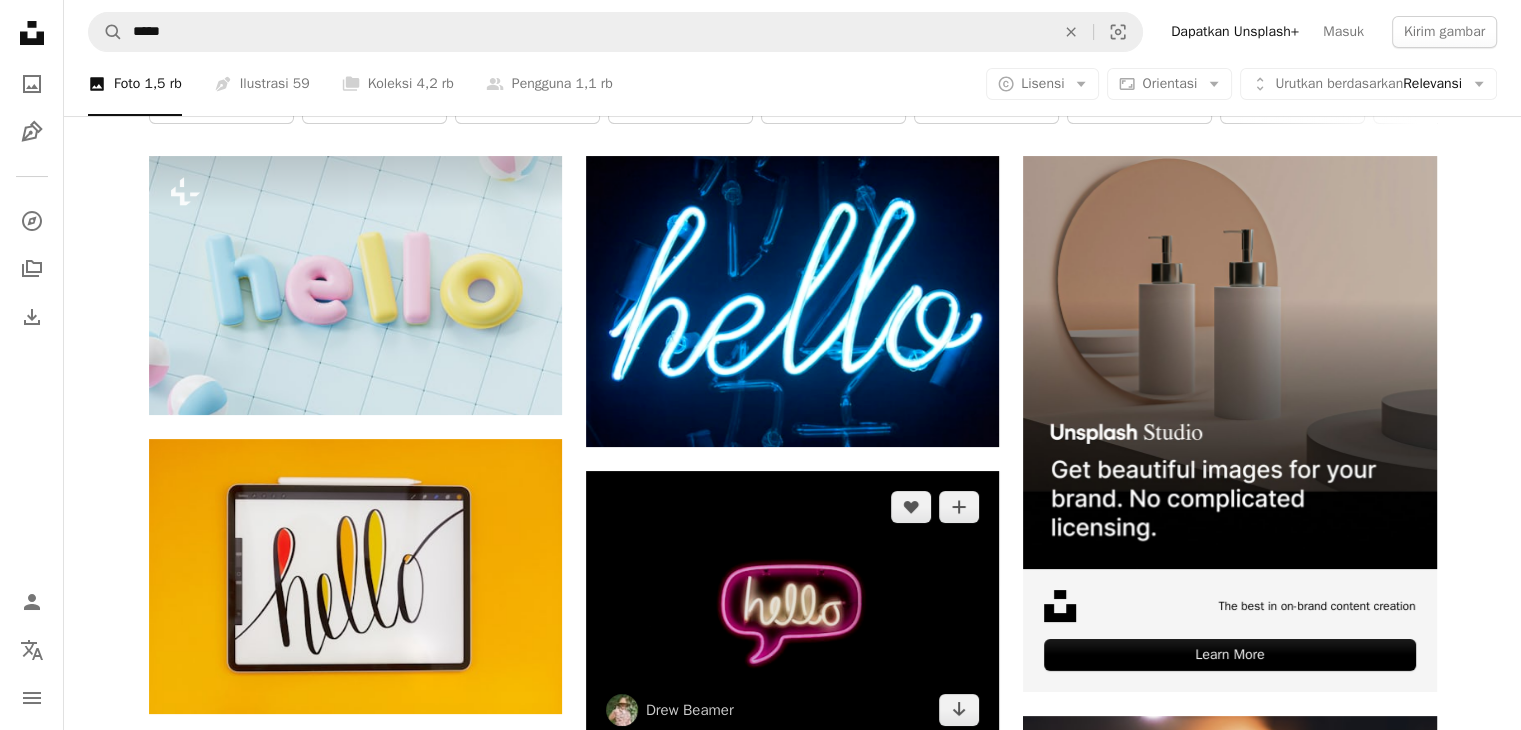 scroll, scrollTop: 0, scrollLeft: 0, axis: both 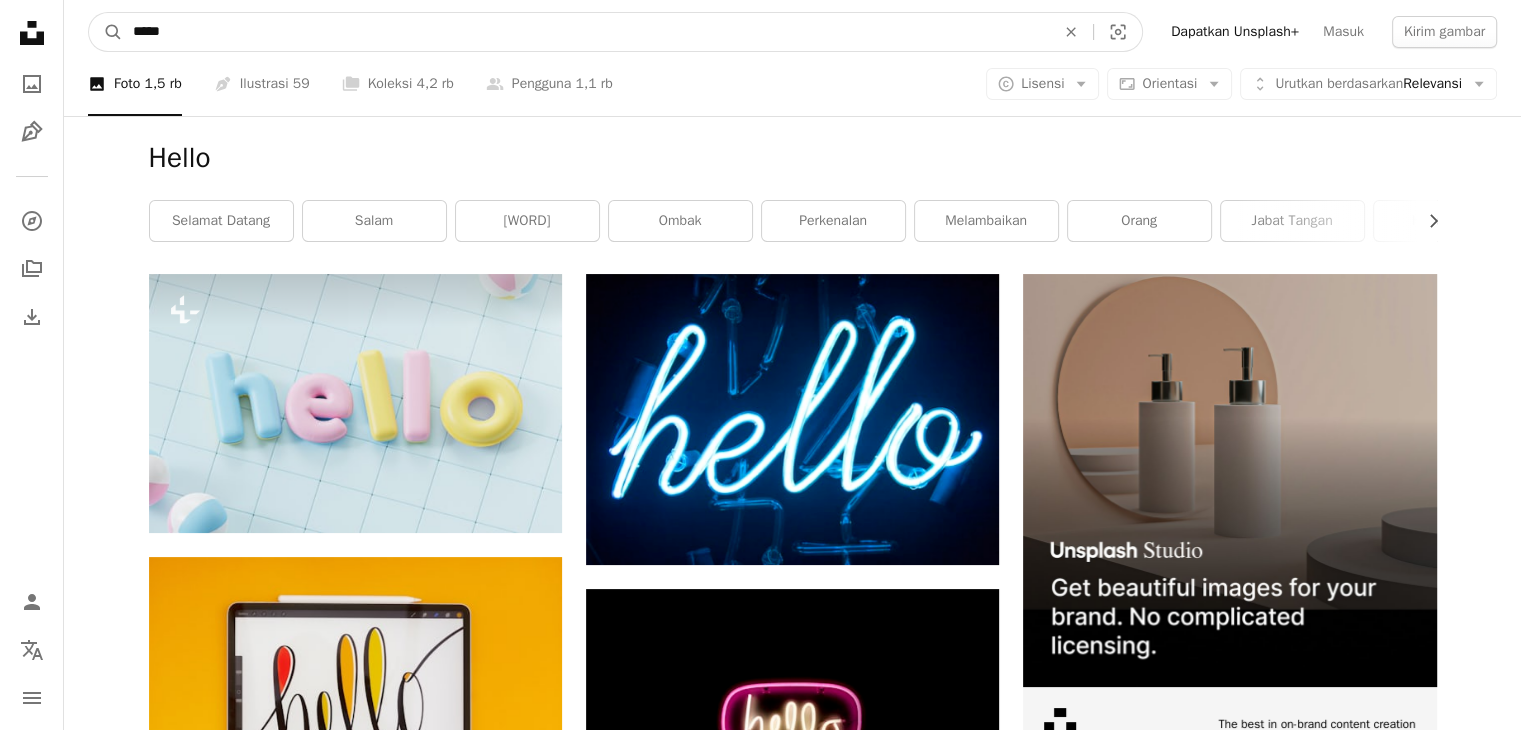 drag, startPoint x: 188, startPoint y: 32, endPoint x: 72, endPoint y: 28, distance: 116.06895 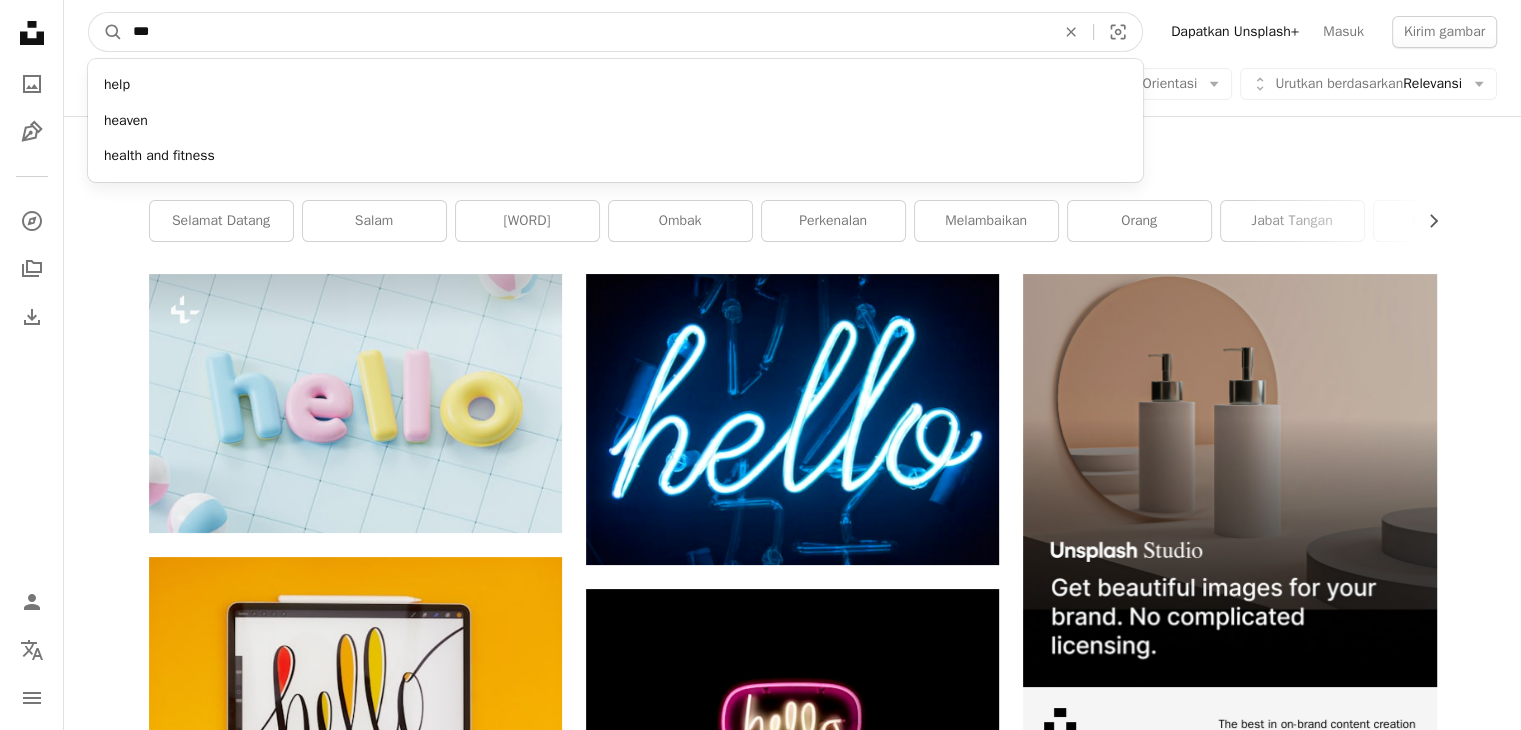 type on "***" 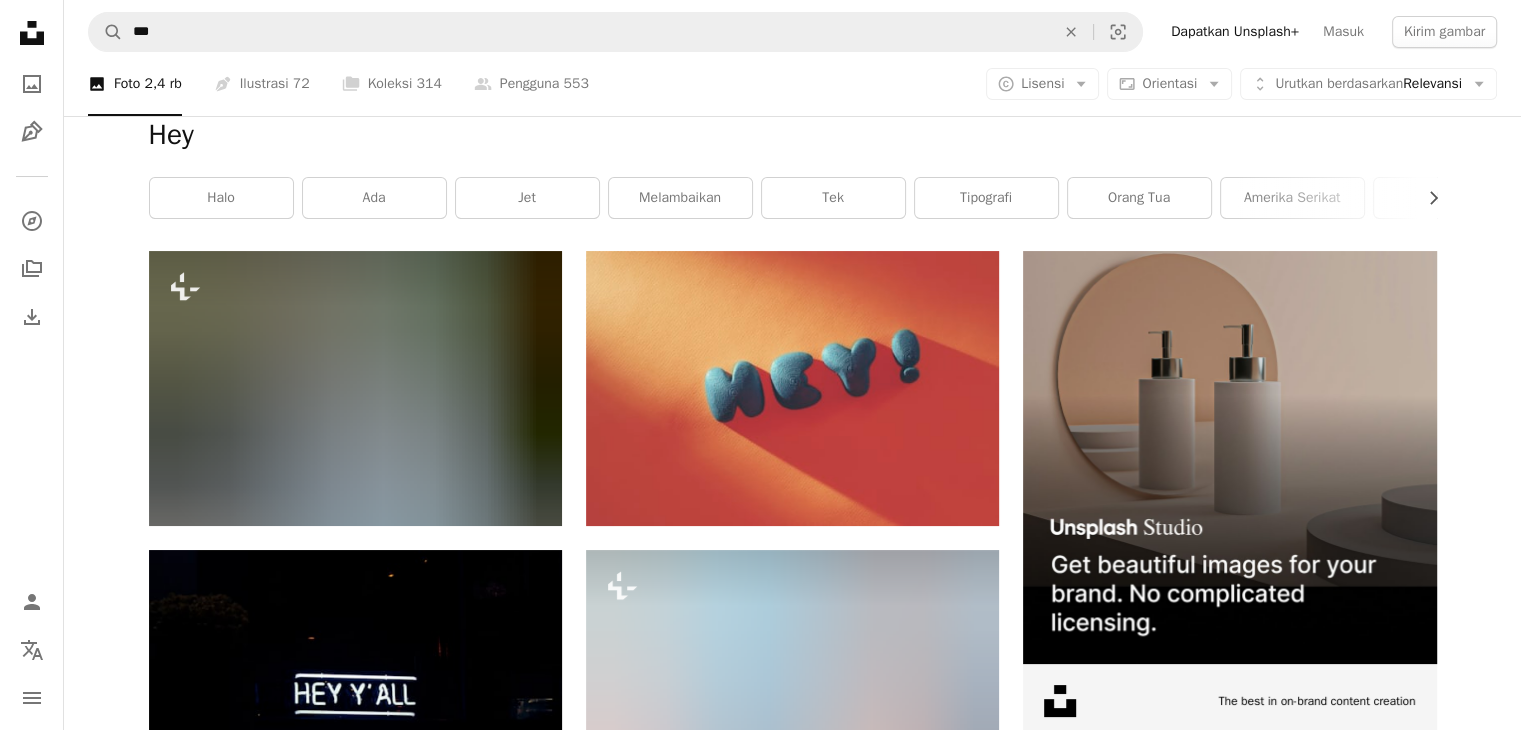 scroll, scrollTop: 0, scrollLeft: 0, axis: both 